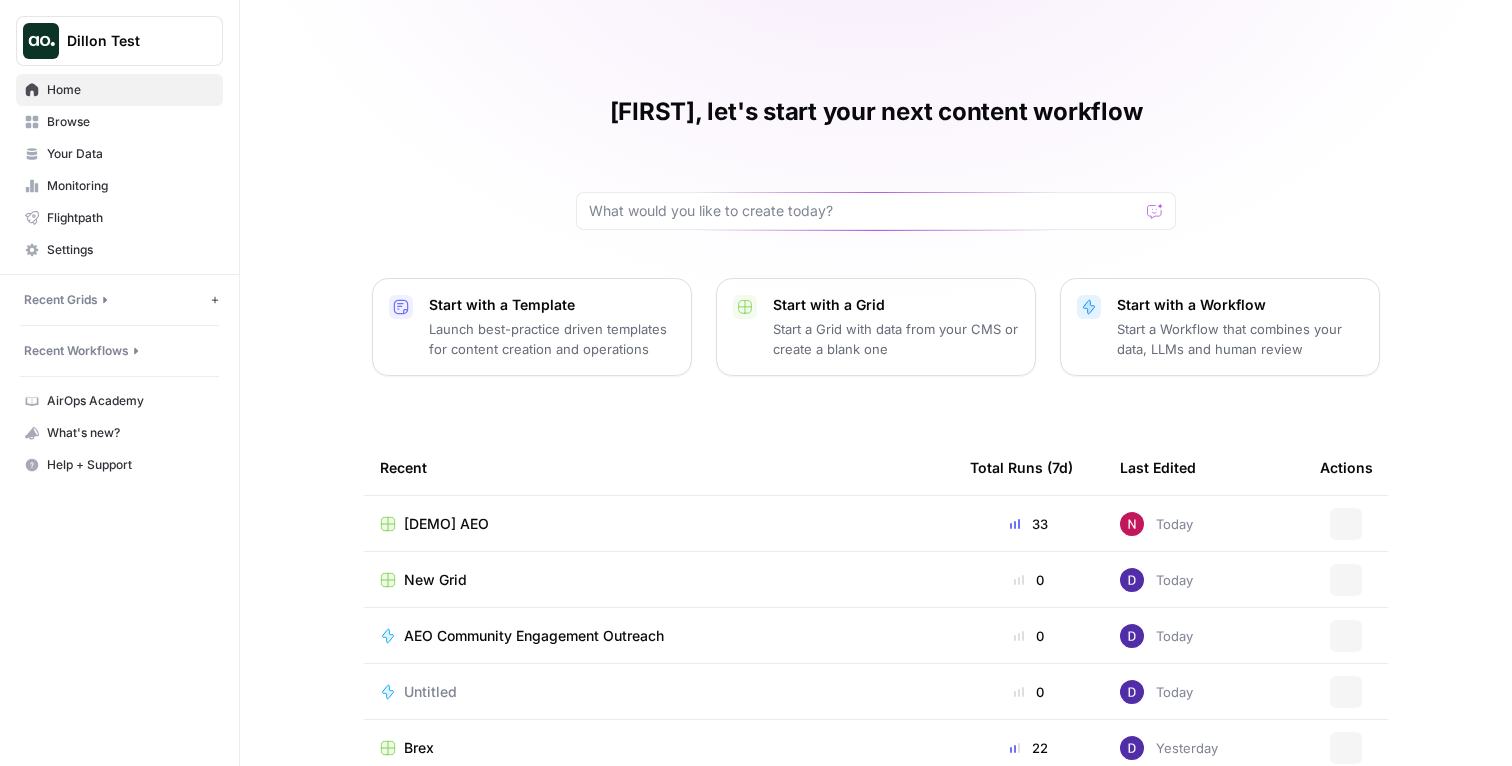 scroll, scrollTop: 0, scrollLeft: 0, axis: both 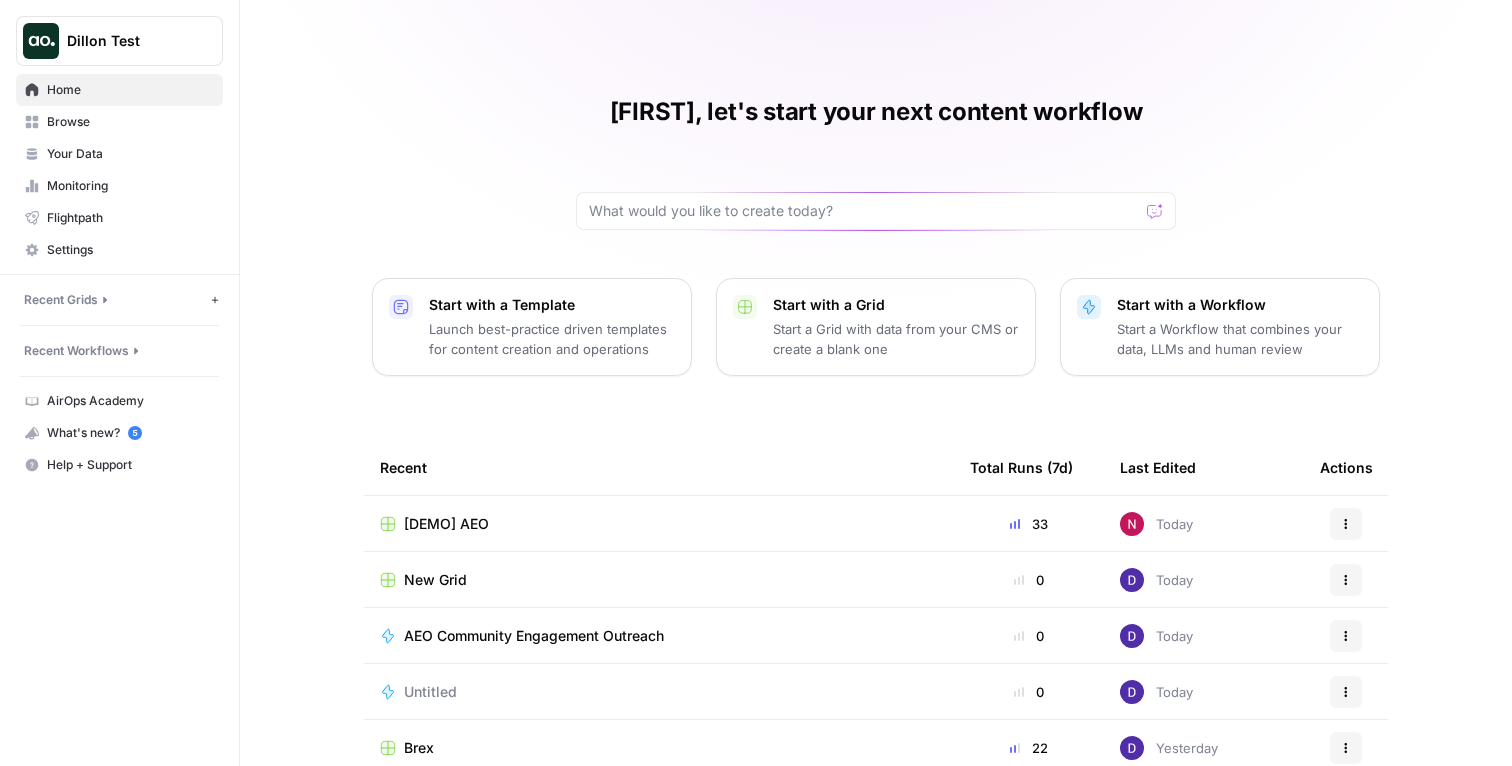 click on "Dillon Test" at bounding box center (127, 41) 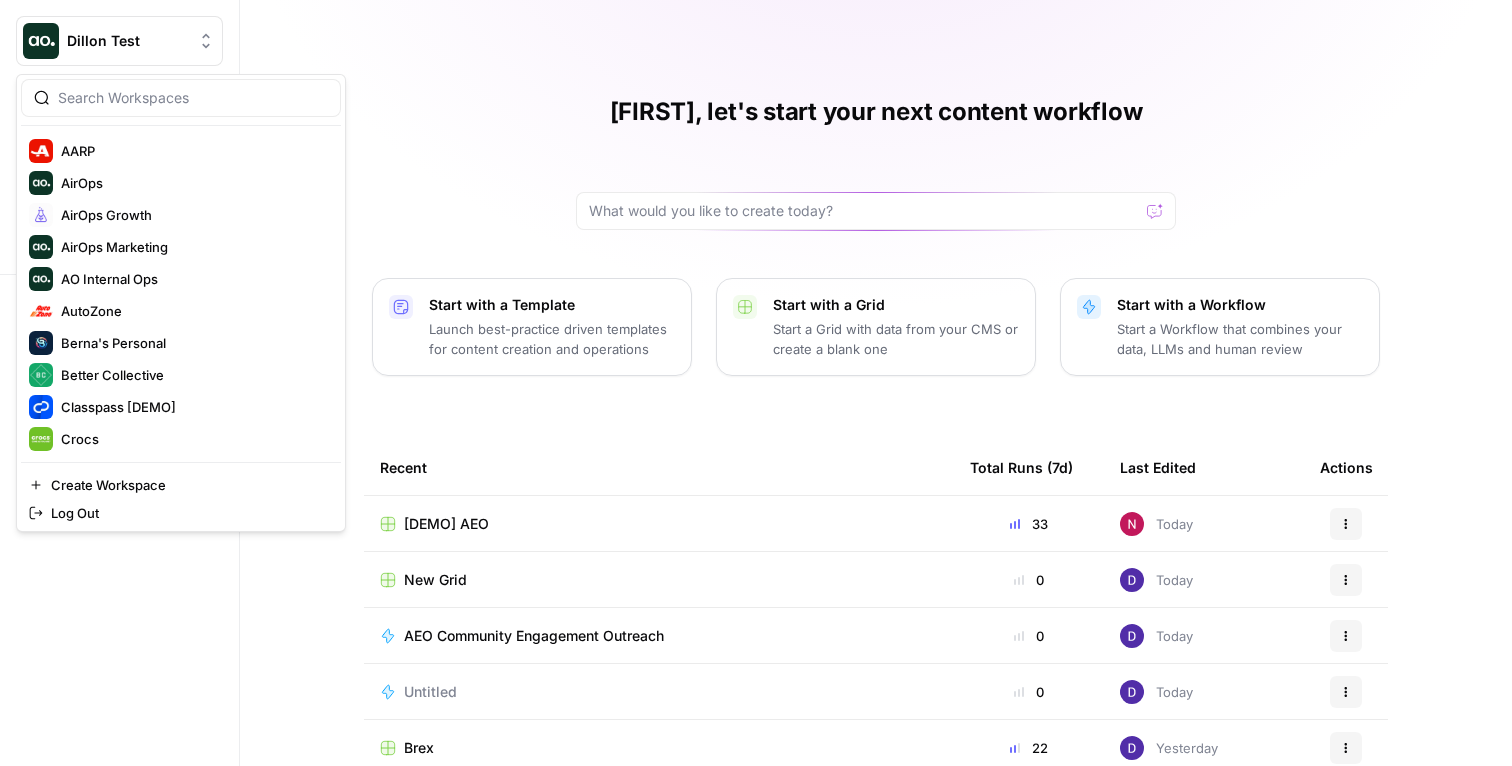 scroll, scrollTop: 0, scrollLeft: 0, axis: both 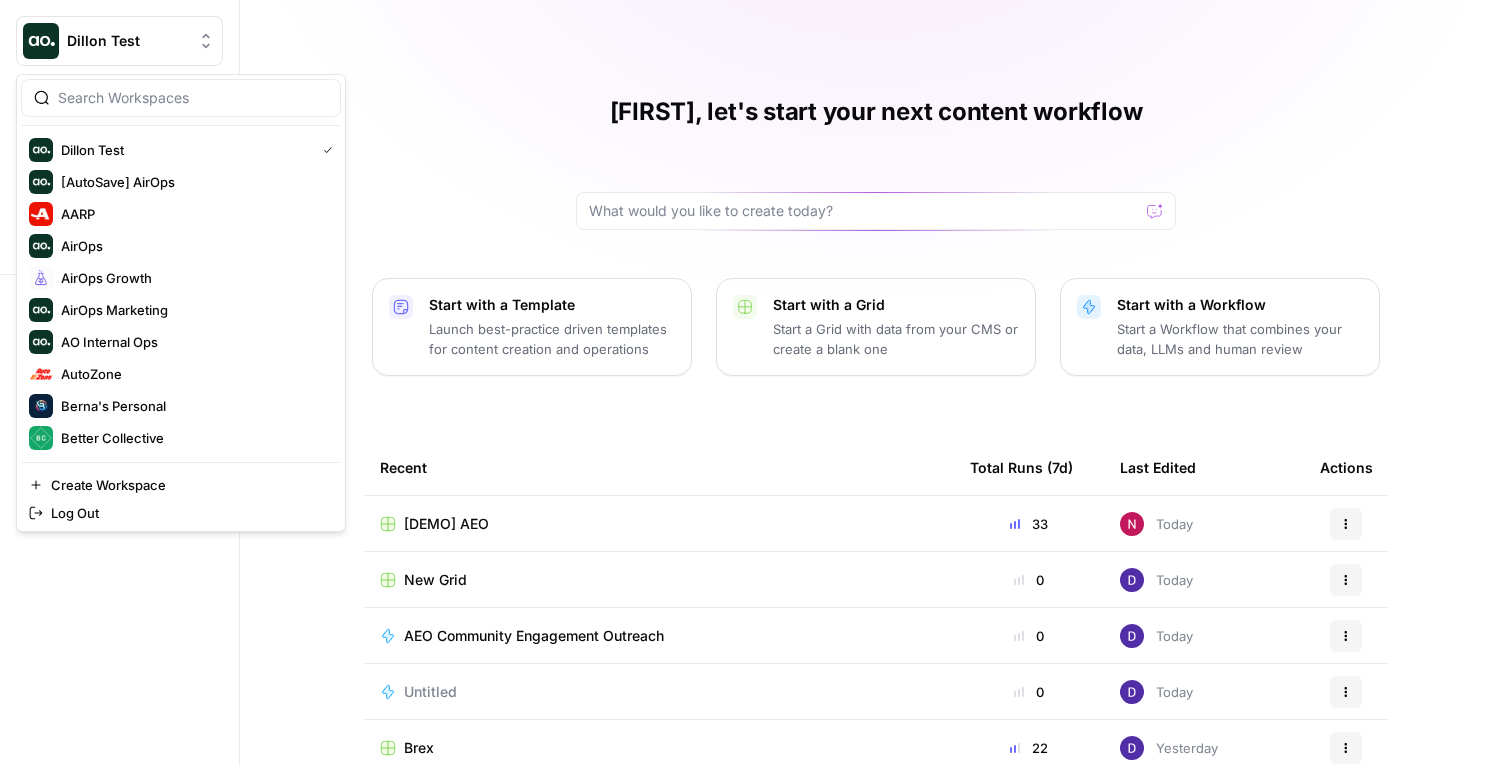 click on "[DEMO] AEO" at bounding box center (446, 524) 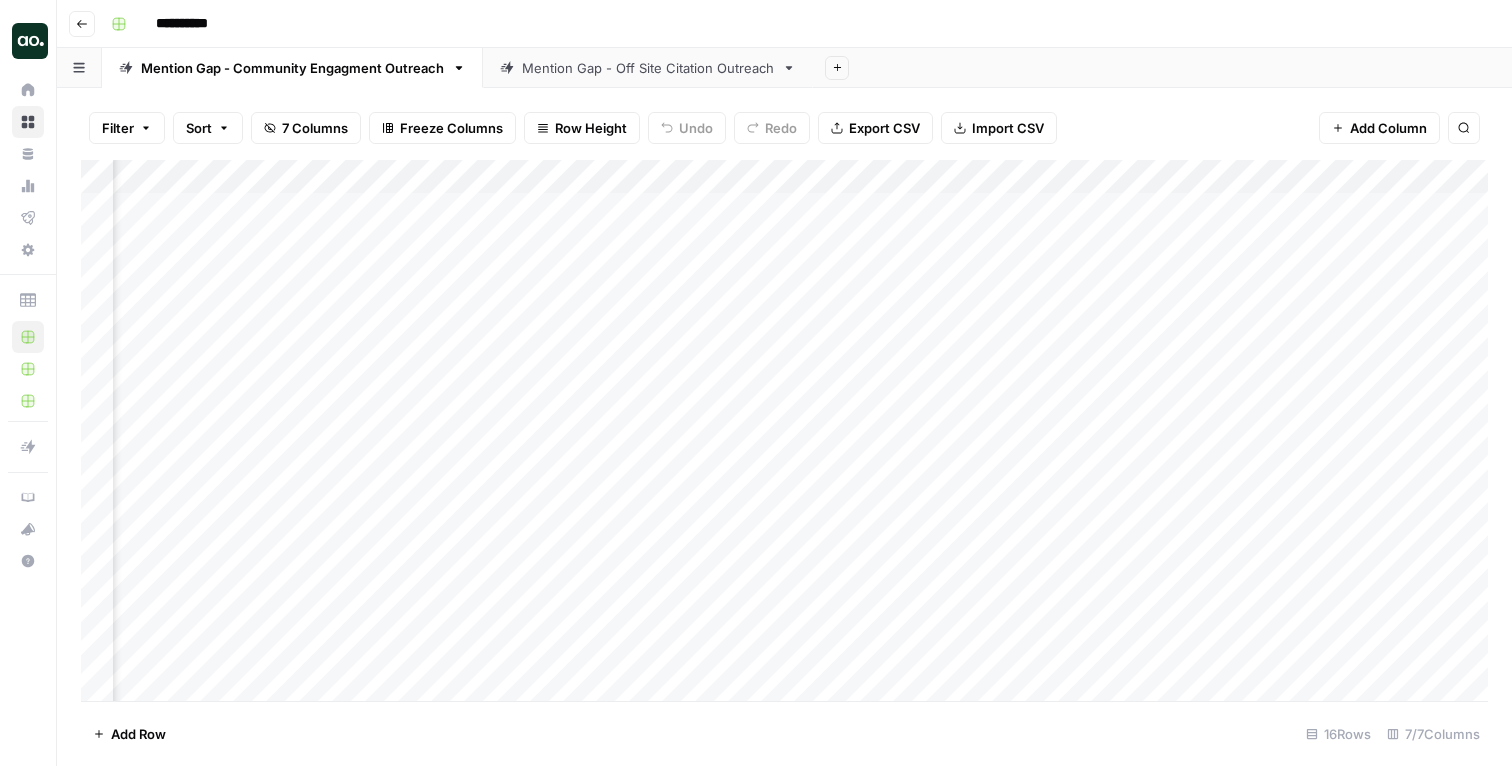 scroll, scrollTop: 0, scrollLeft: 1310, axis: horizontal 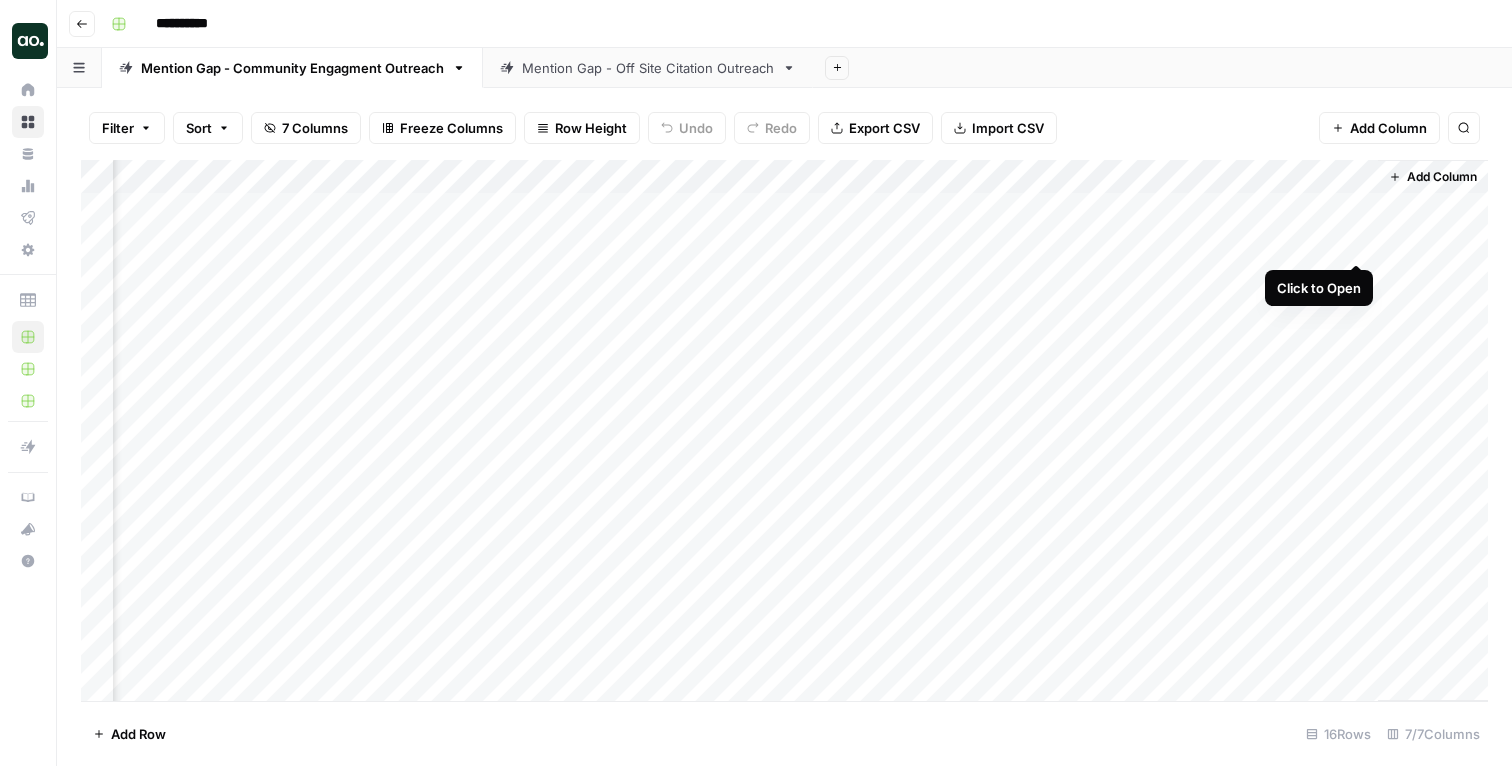 click on "Add Column" at bounding box center (784, 430) 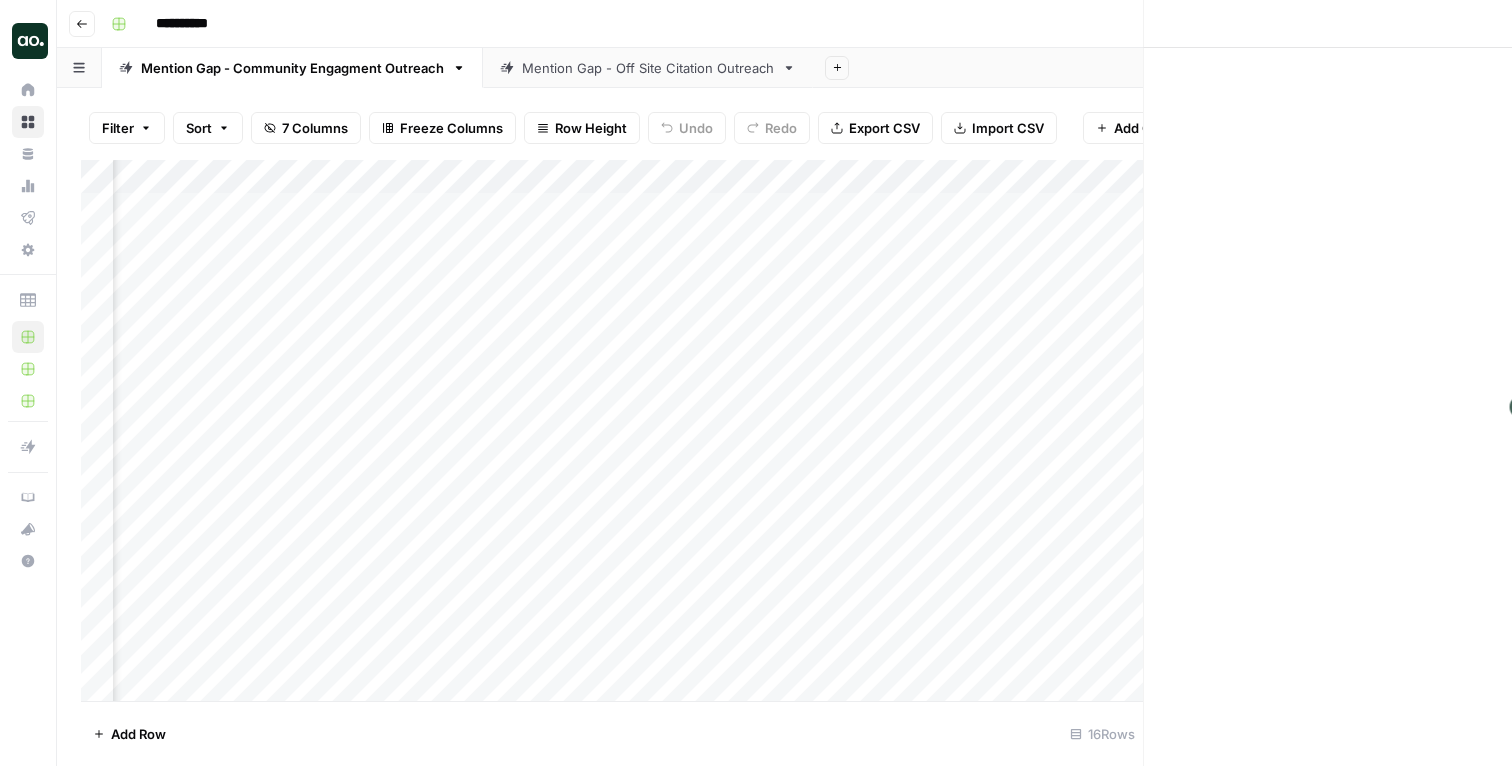 scroll, scrollTop: 0, scrollLeft: 1294, axis: horizontal 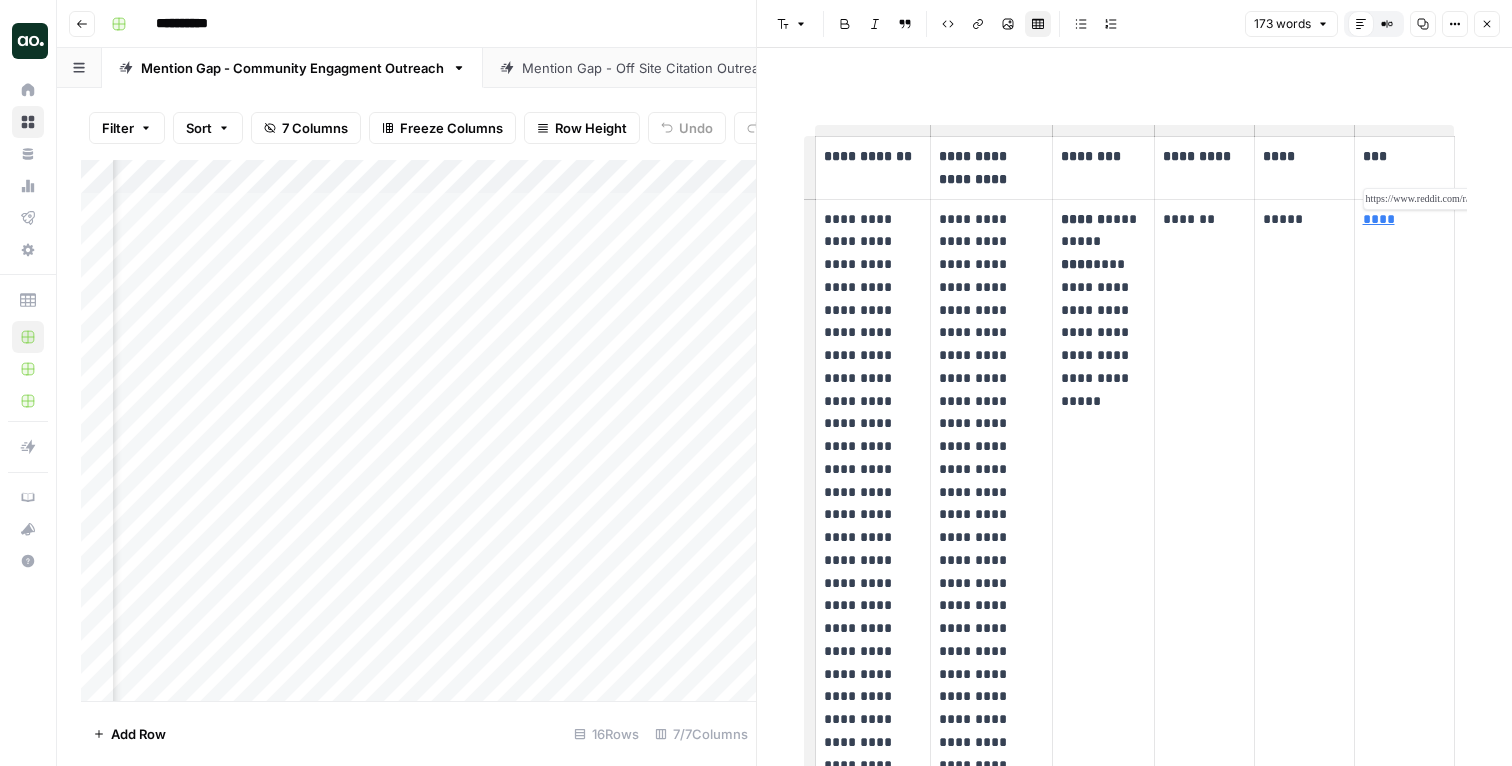 click on "****" at bounding box center (1379, 219) 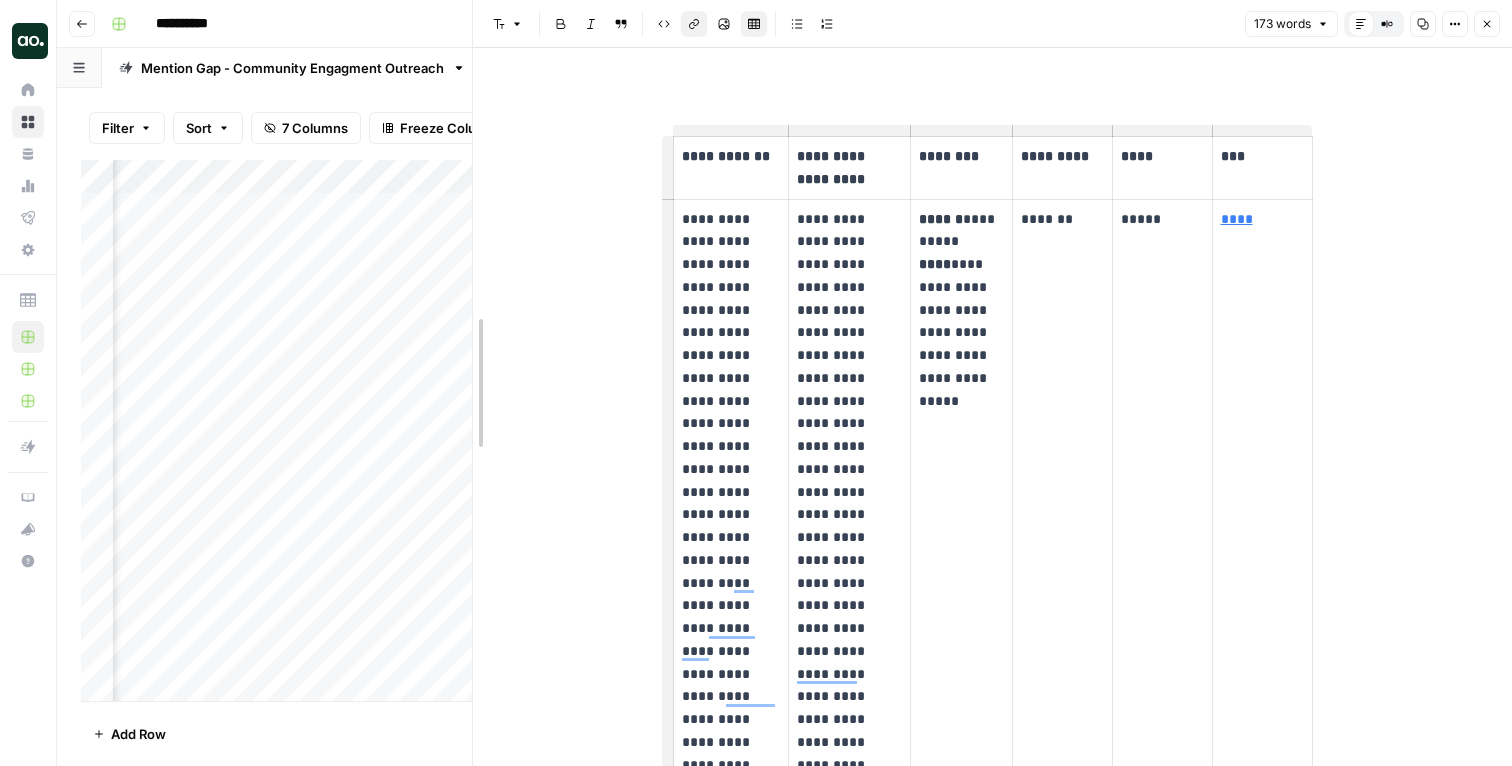 drag, startPoint x: 762, startPoint y: 382, endPoint x: 478, endPoint y: 384, distance: 284.00705 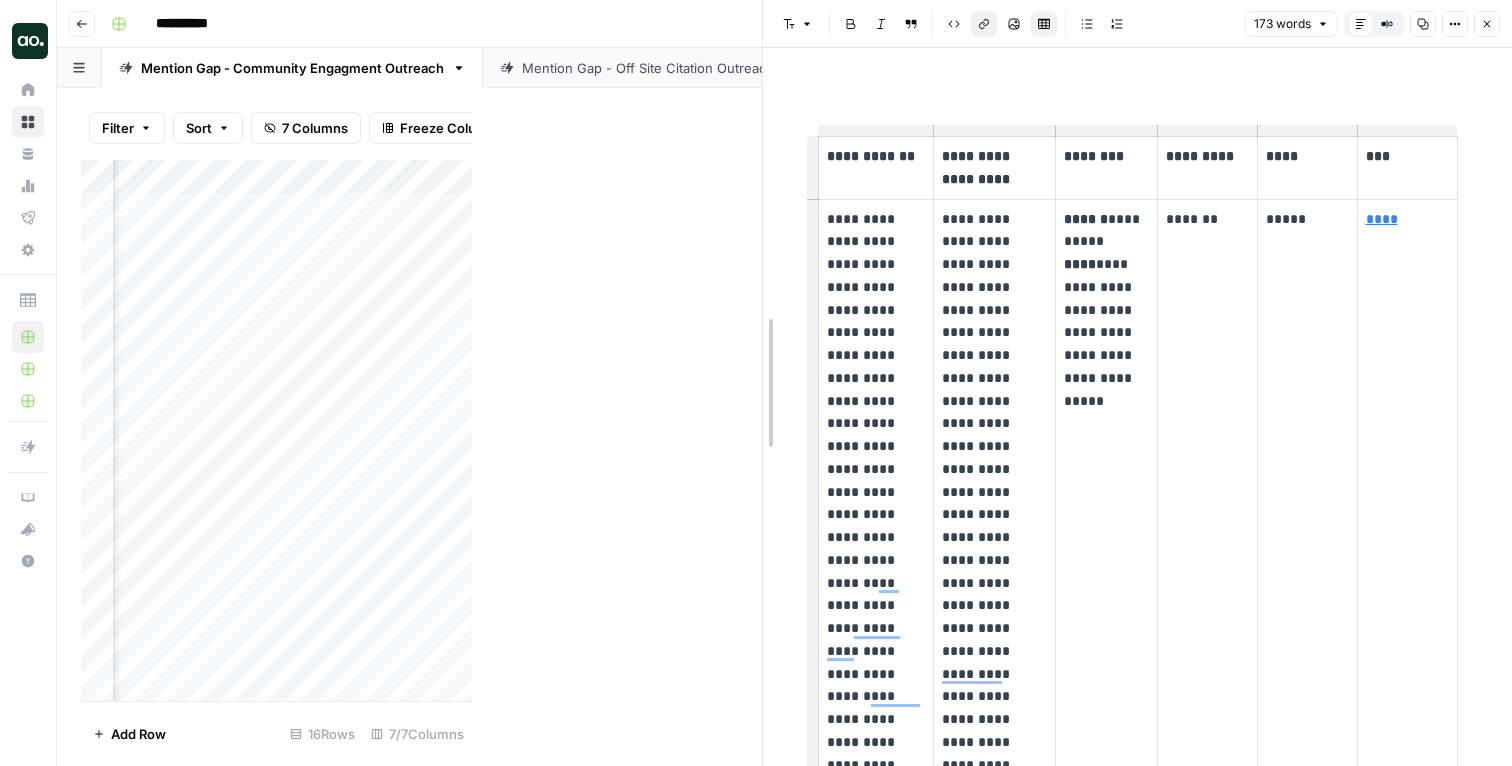 drag, startPoint x: 468, startPoint y: 410, endPoint x: 857, endPoint y: 390, distance: 389.5138 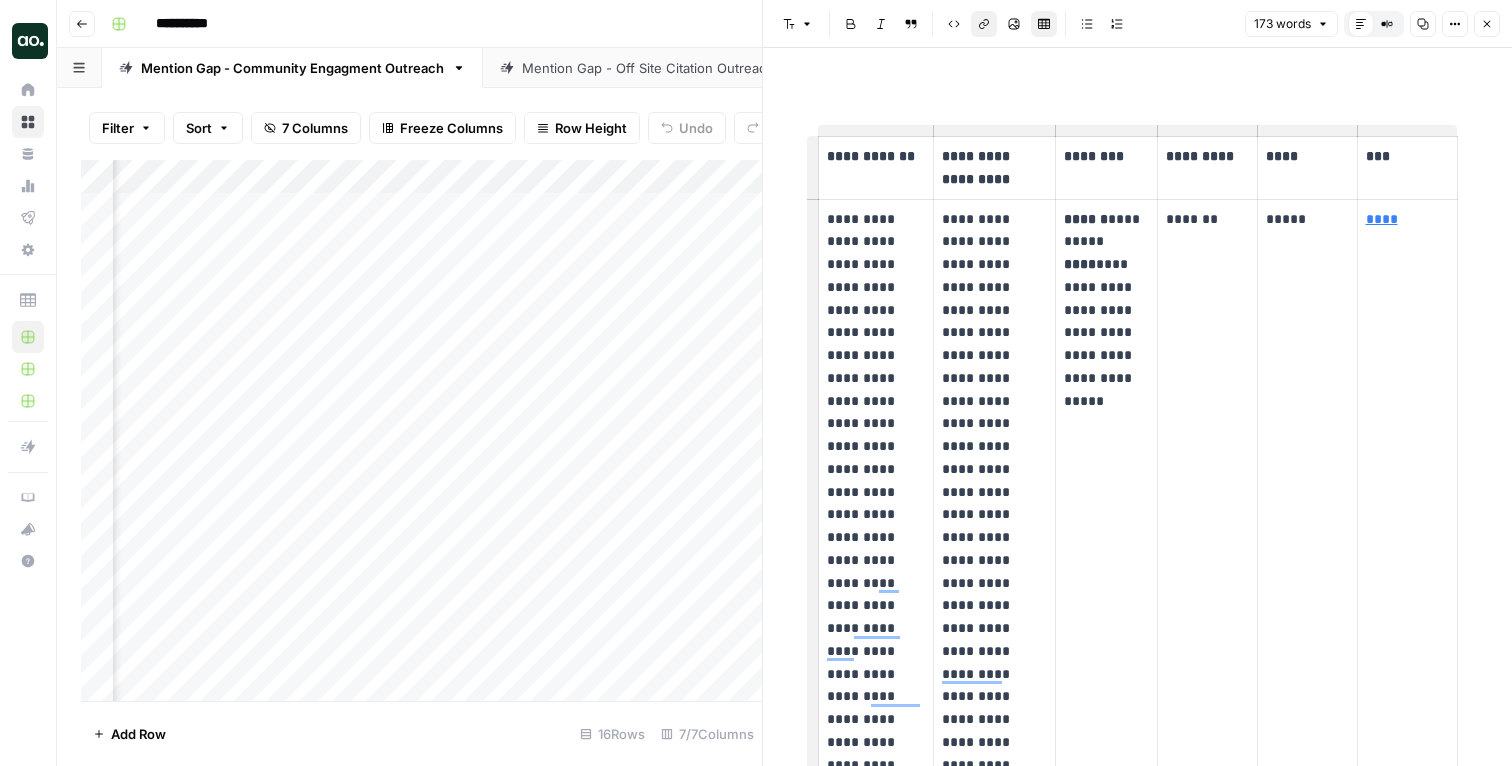 click 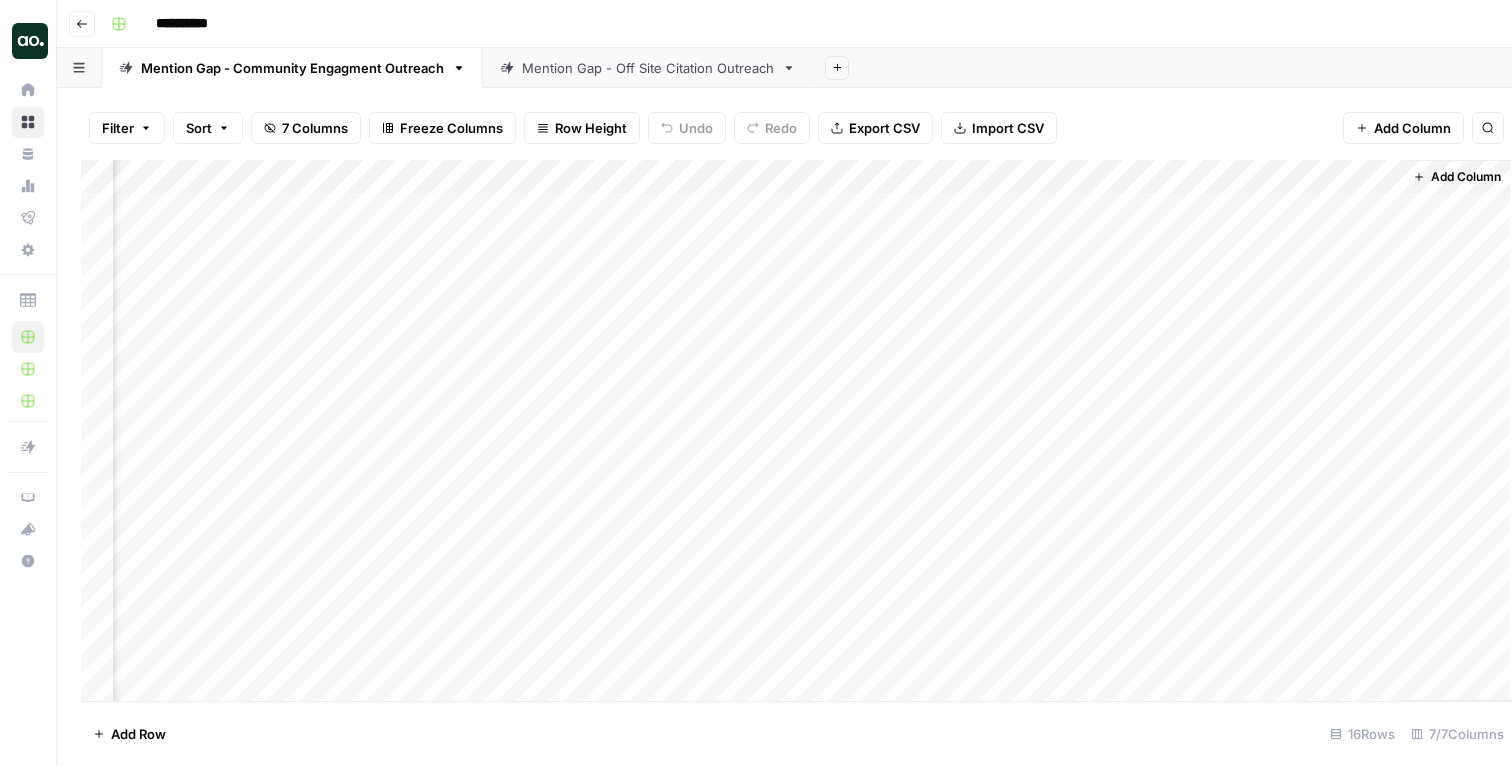 scroll, scrollTop: 0, scrollLeft: 1286, axis: horizontal 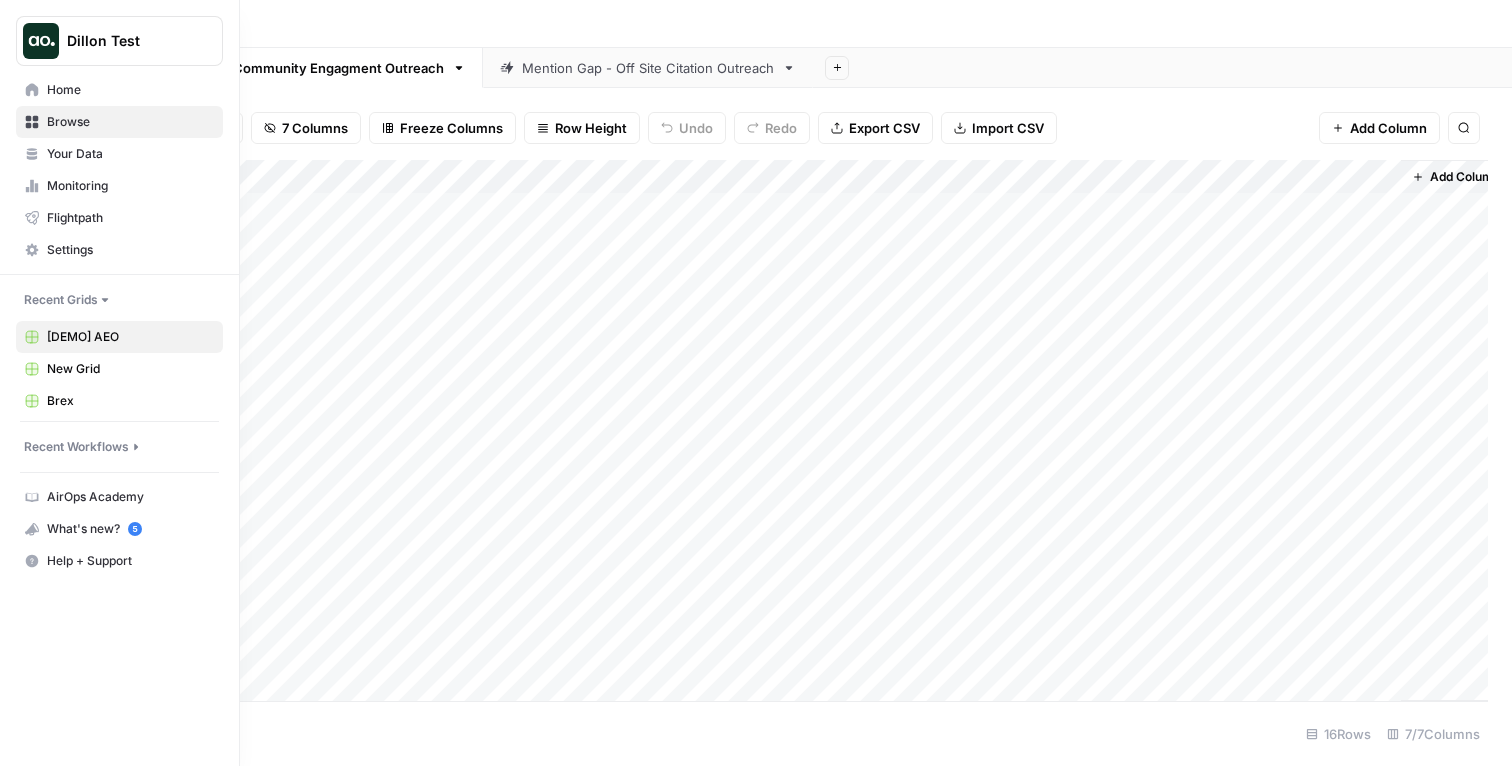 click at bounding box center [41, 41] 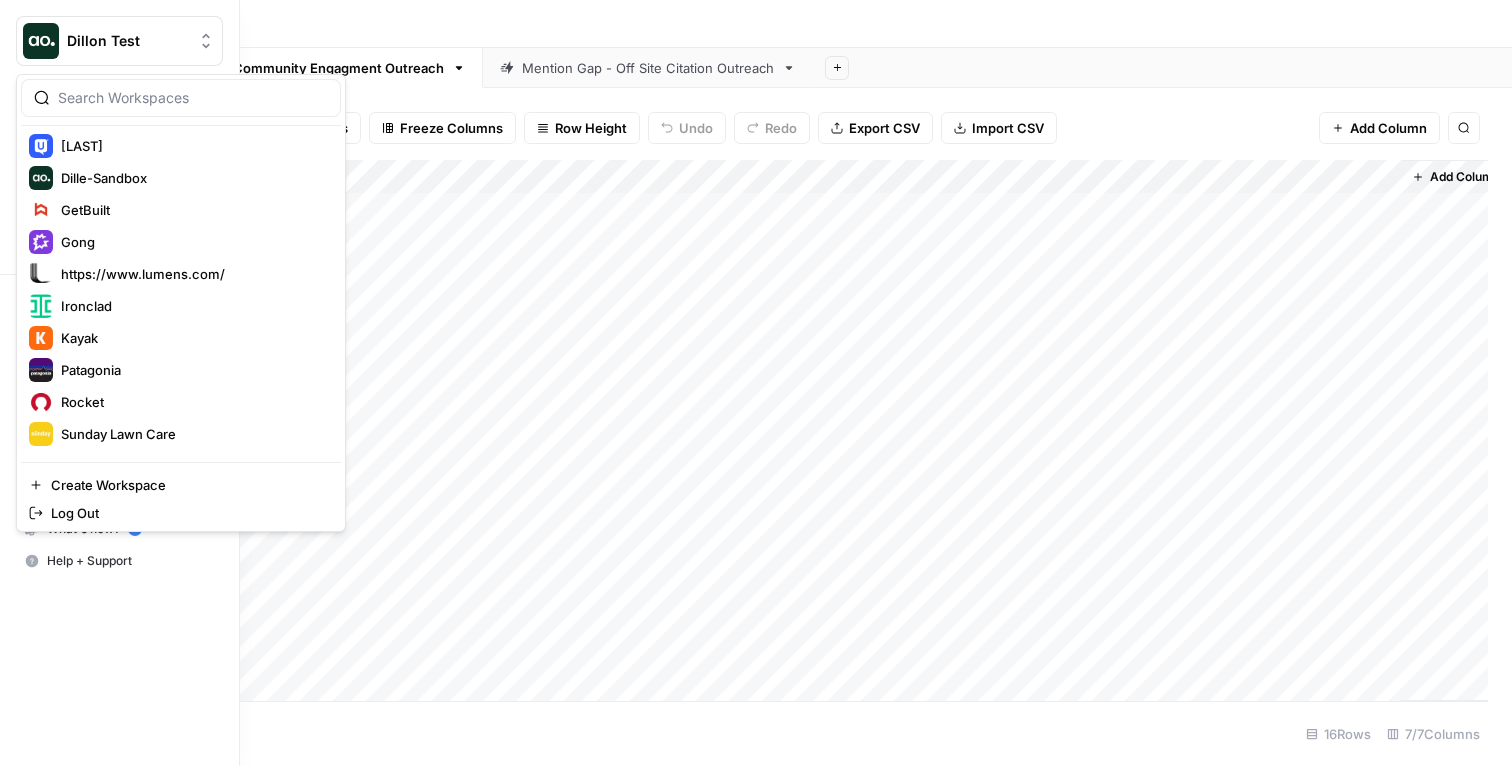 scroll, scrollTop: 512, scrollLeft: 0, axis: vertical 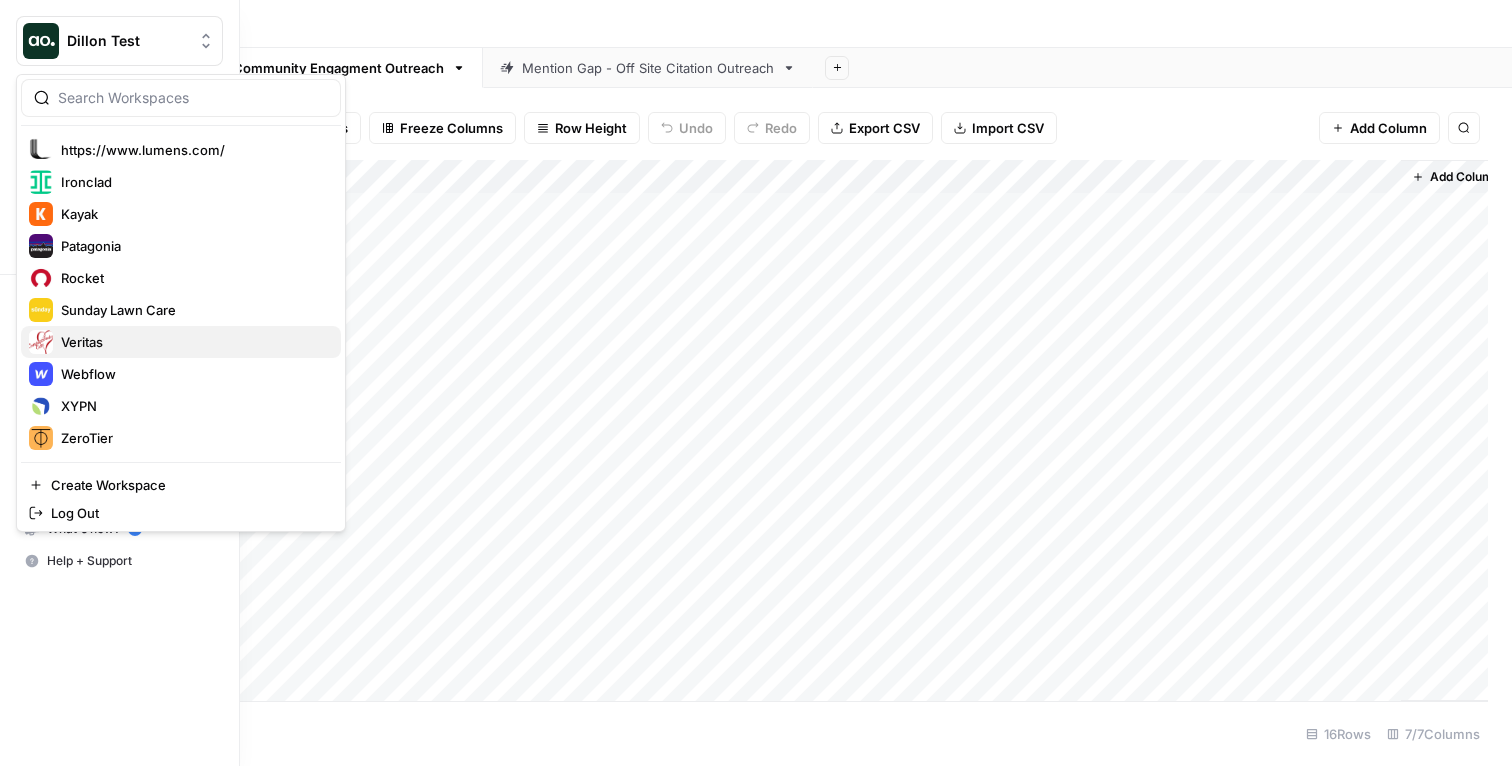 click on "Veritas" at bounding box center (181, 342) 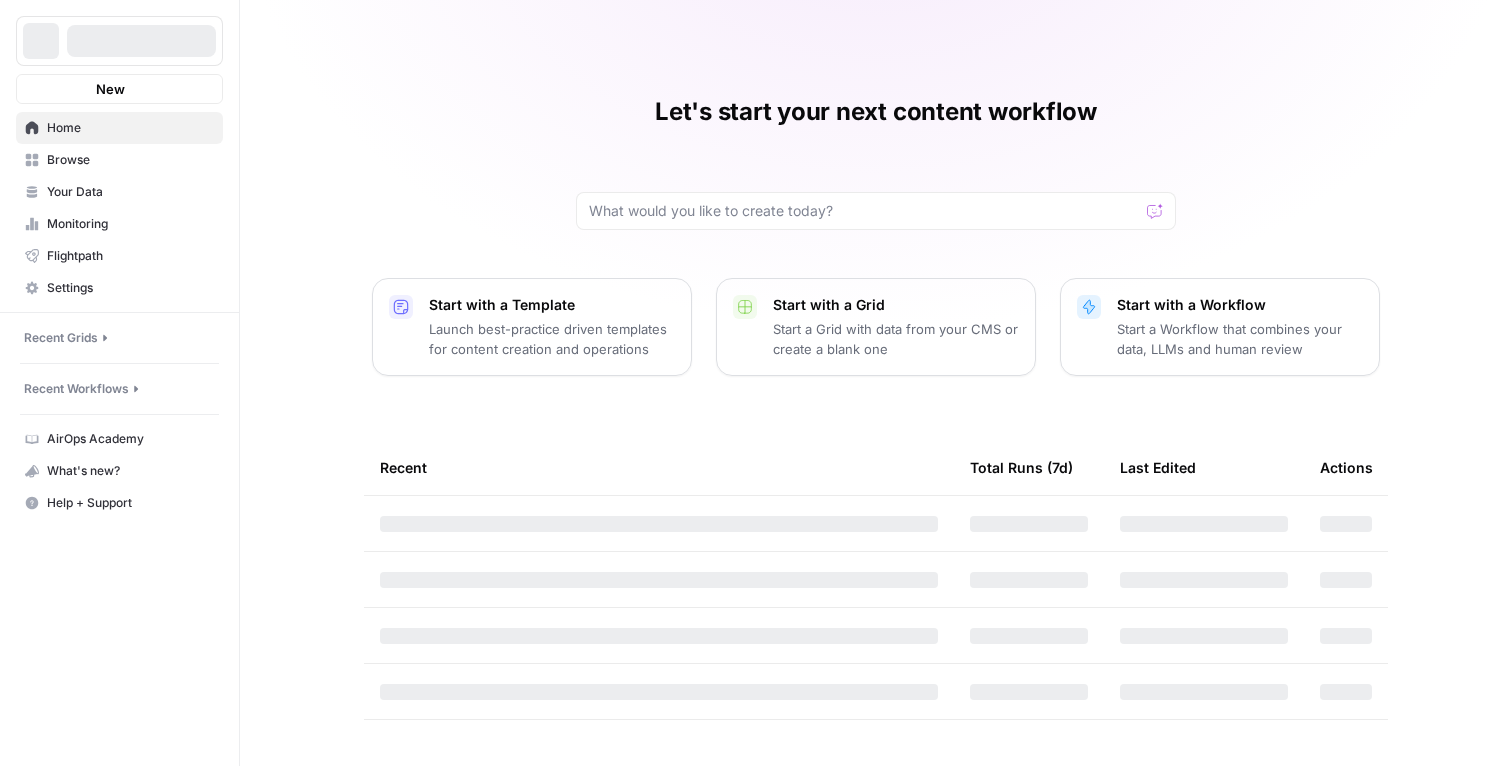 scroll, scrollTop: 0, scrollLeft: 0, axis: both 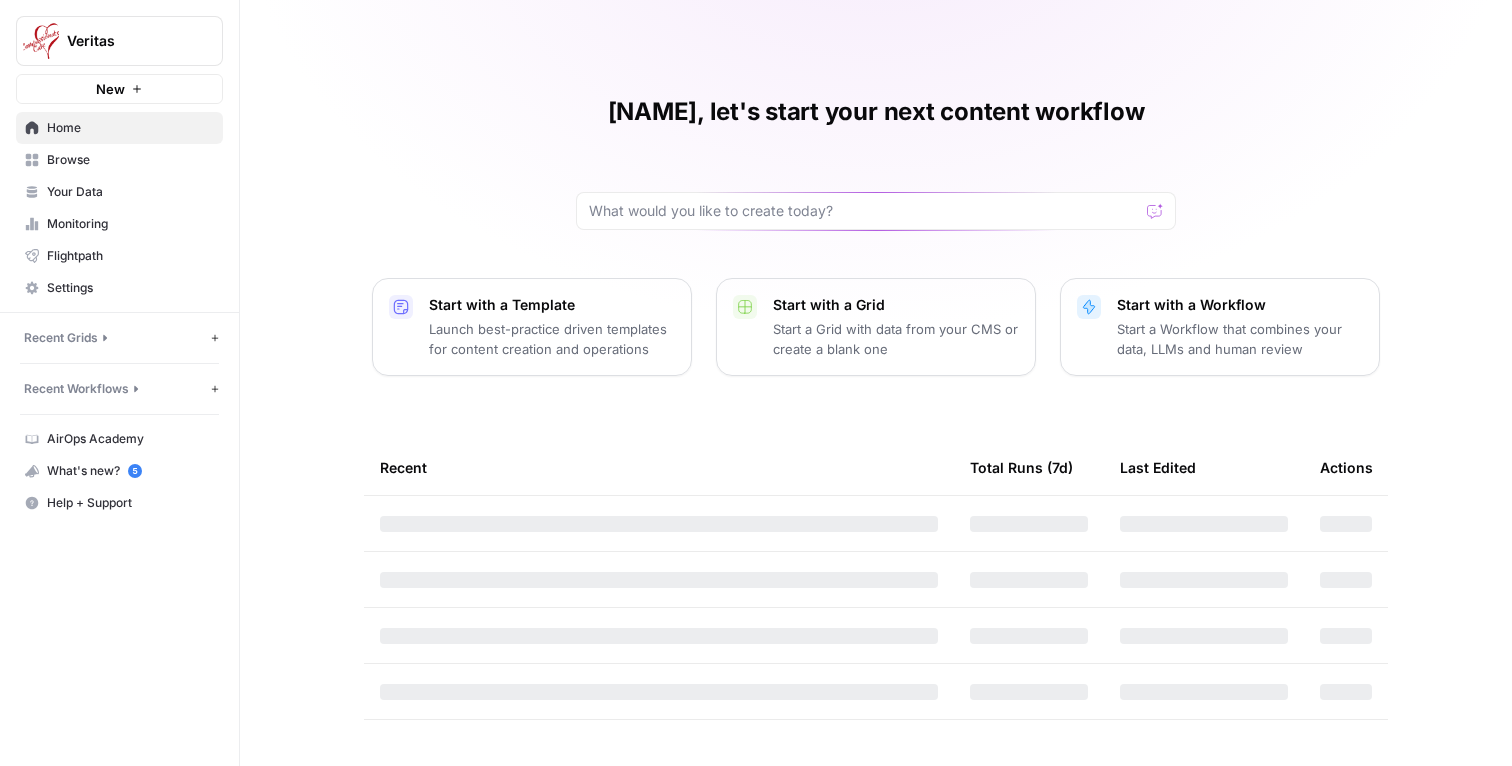 click on "Your Data" at bounding box center (130, 192) 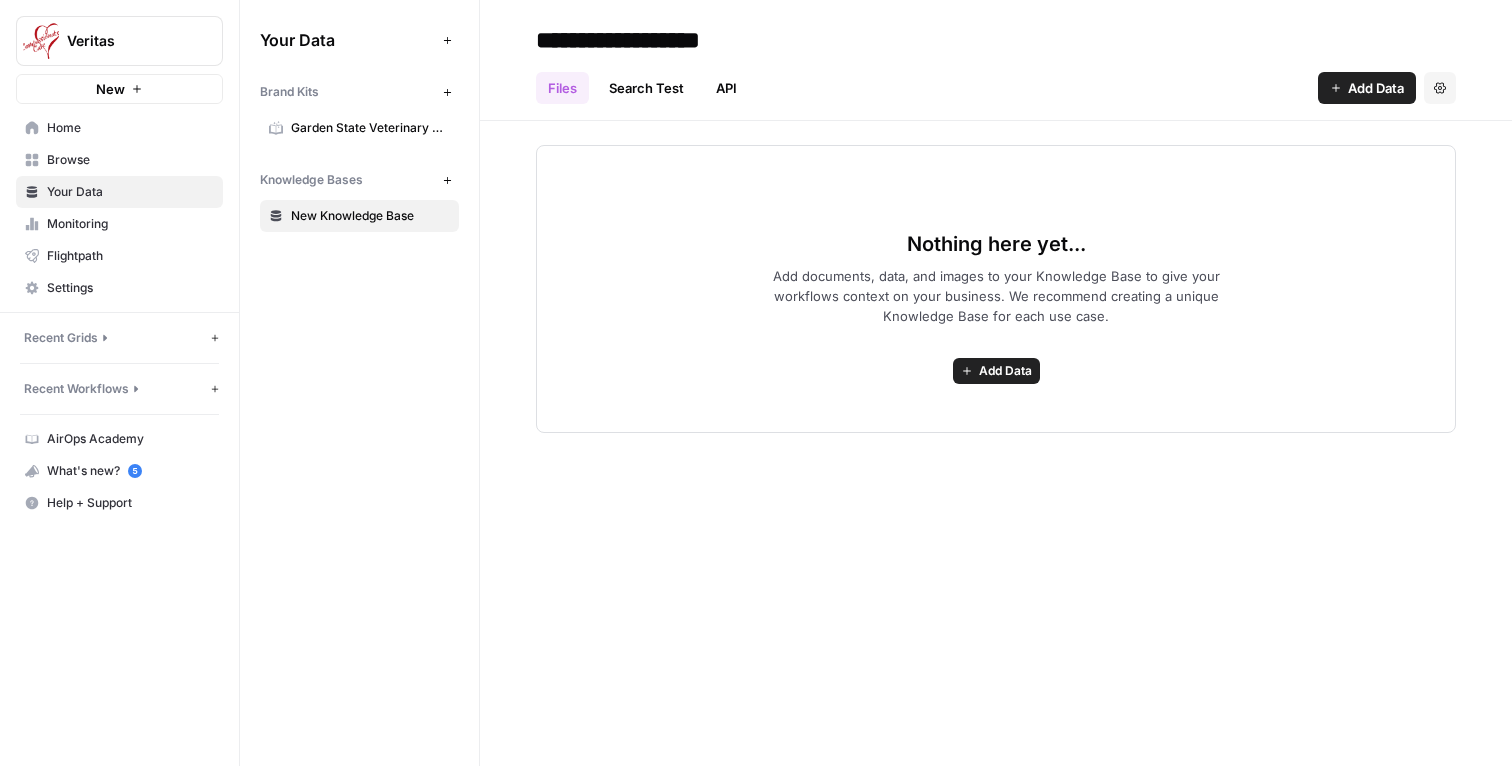 click on "Garden State Veterinary Specialists" at bounding box center [370, 128] 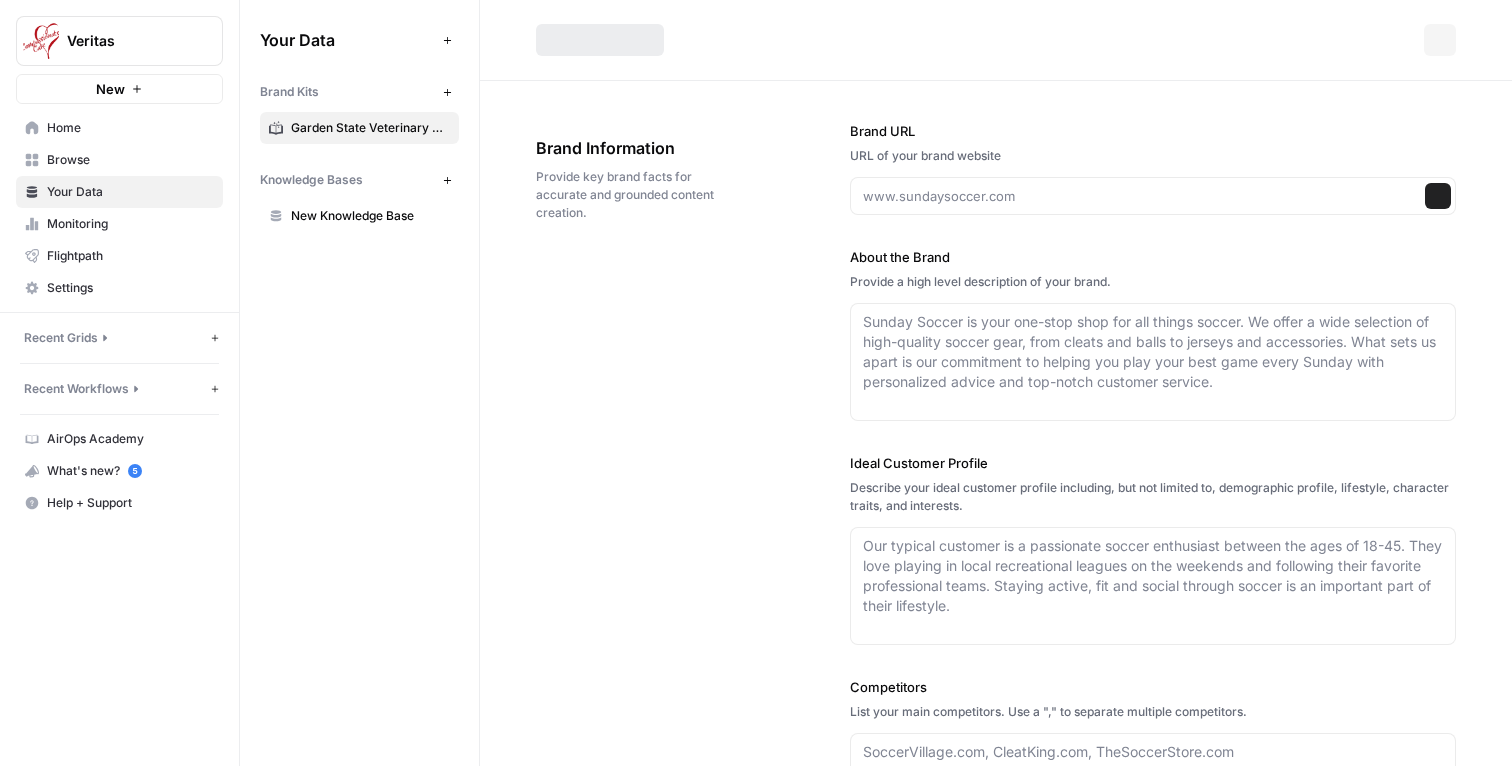 type on "https://www.gsvs.org/" 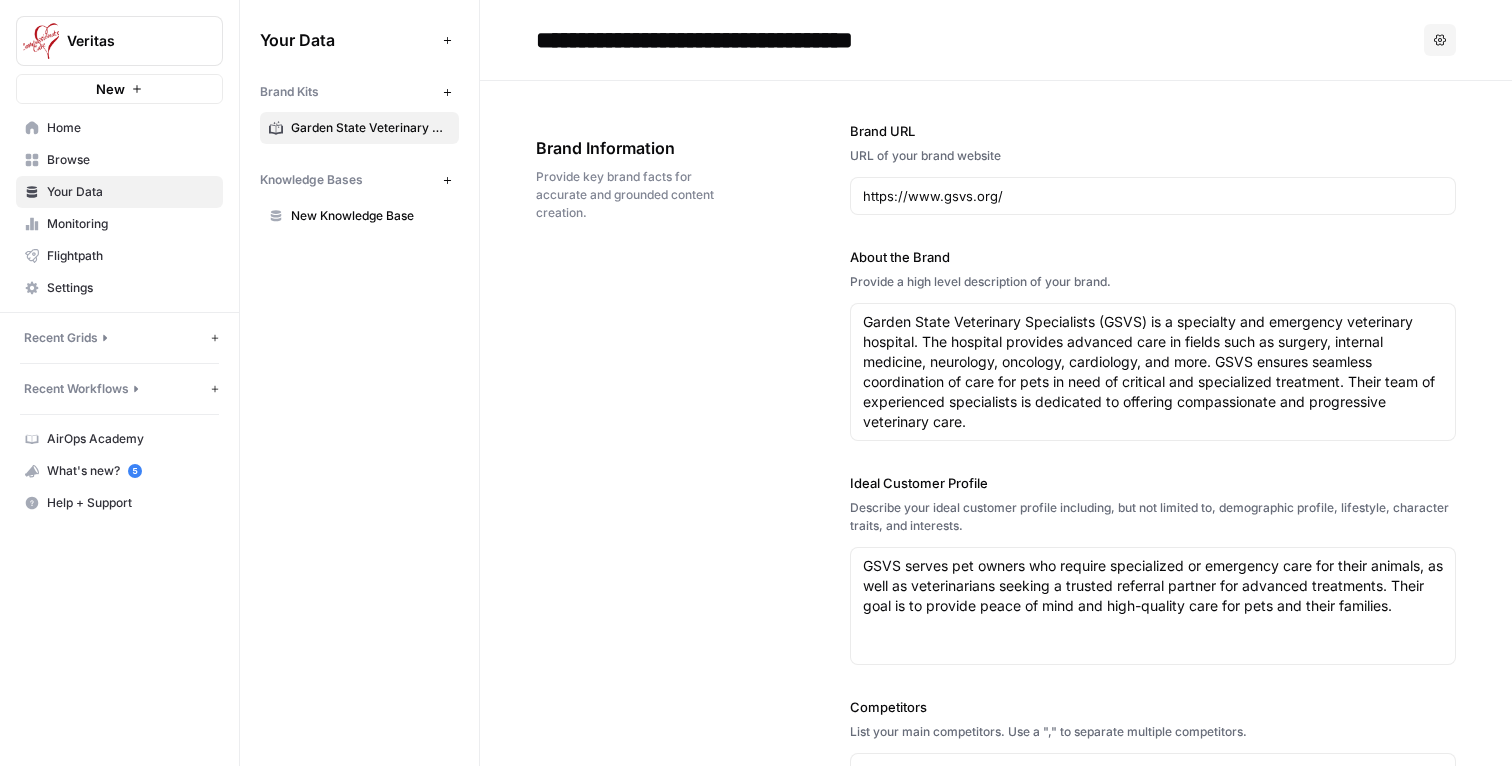 click on "**********" at bounding box center (742, 40) 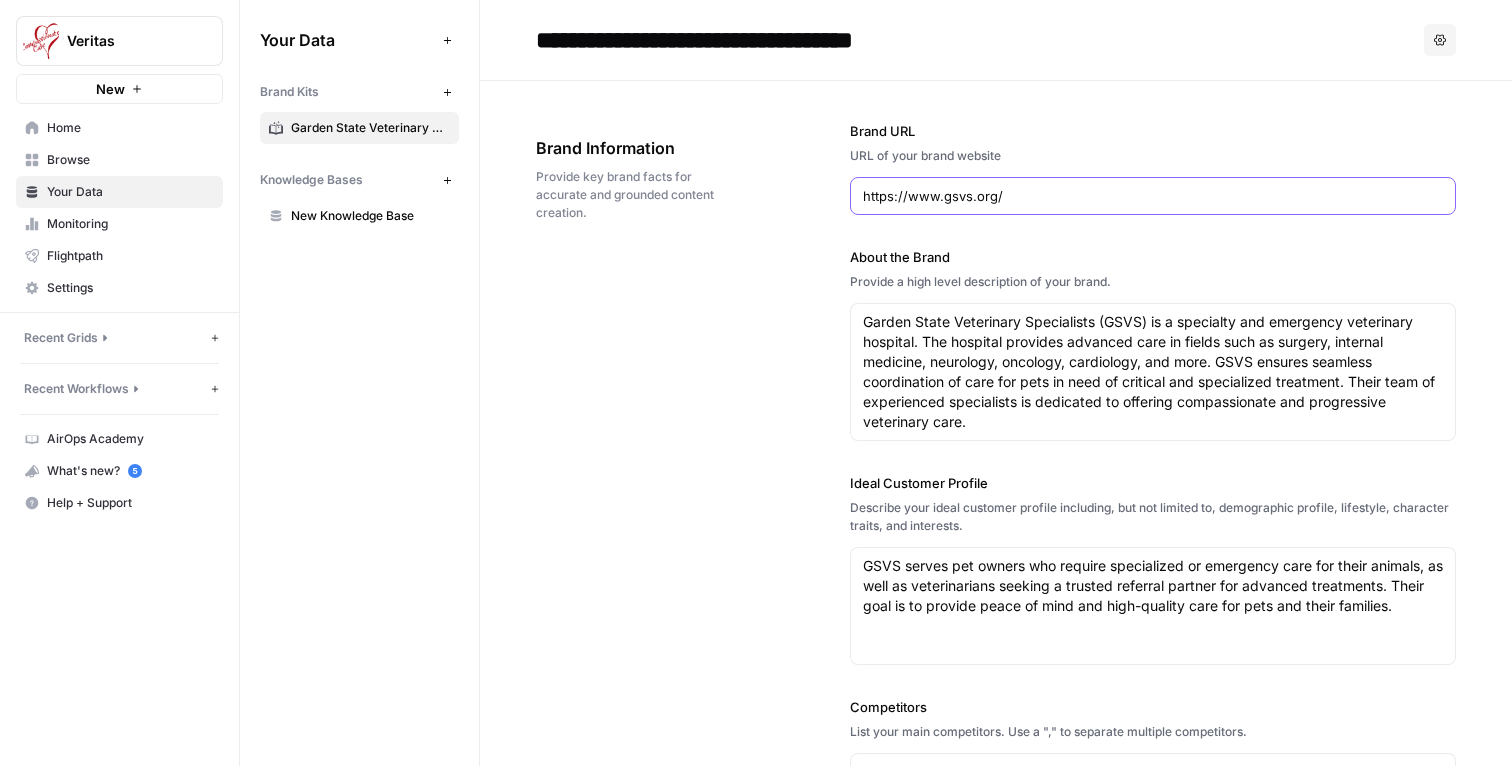 click on "https://www.gsvs.org/" at bounding box center [1153, 196] 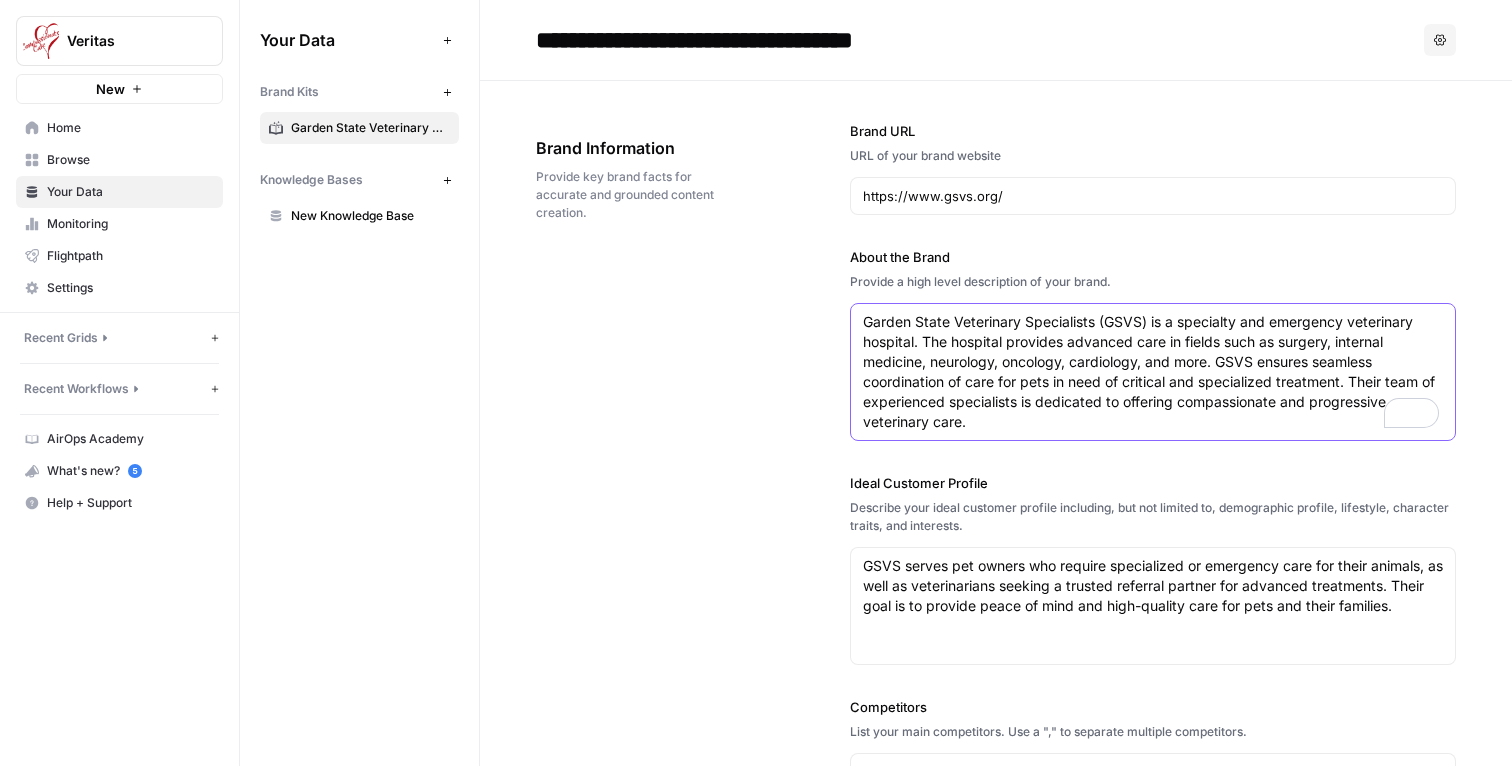 drag, startPoint x: 978, startPoint y: 425, endPoint x: 839, endPoint y: 305, distance: 183.63278 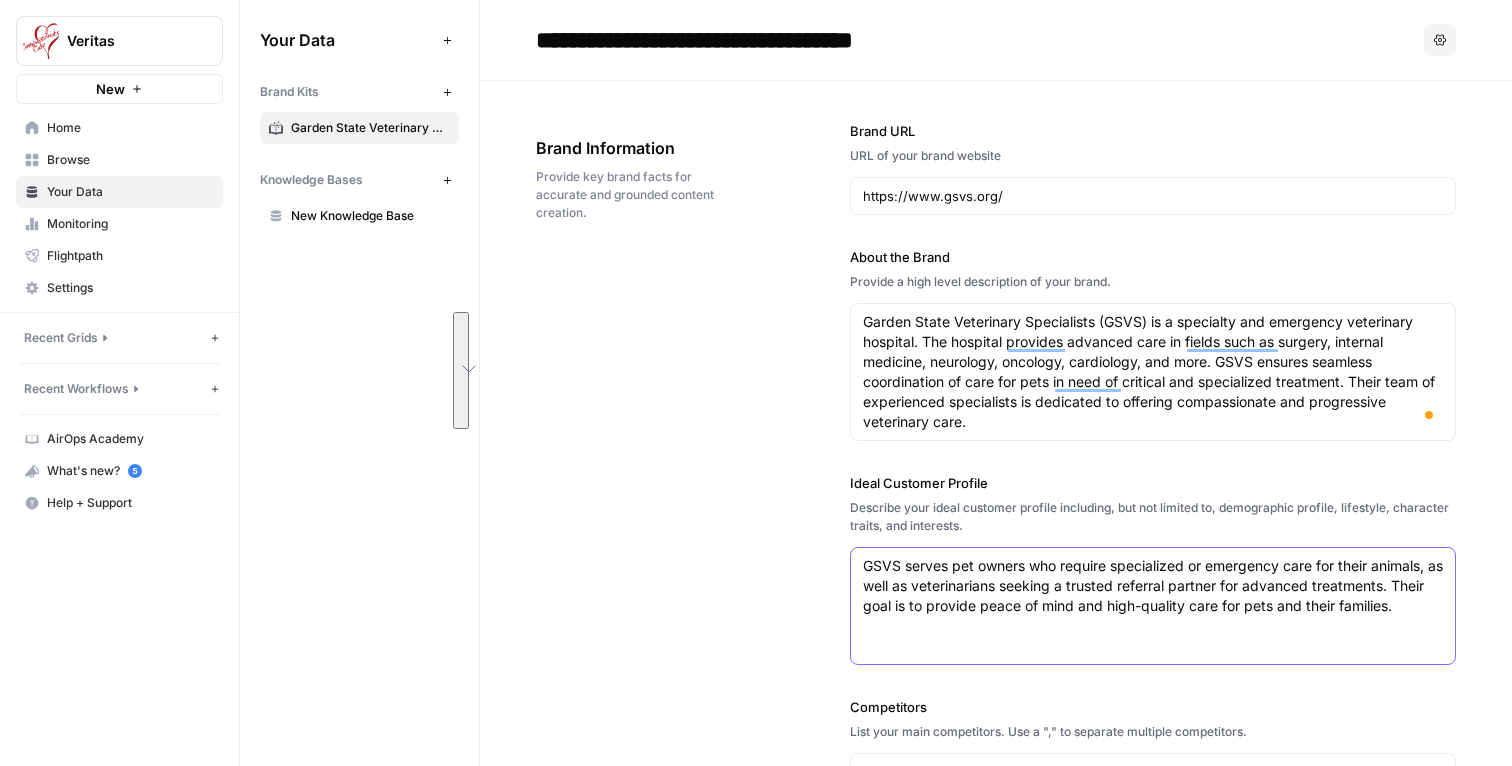 click on "GSVS serves pet owners who require specialized or emergency care for their animals, as well as veterinarians seeking a trusted referral partner for advanced treatments. Their goal is to provide peace of mind and high-quality care for pets and their families." at bounding box center (1153, 586) 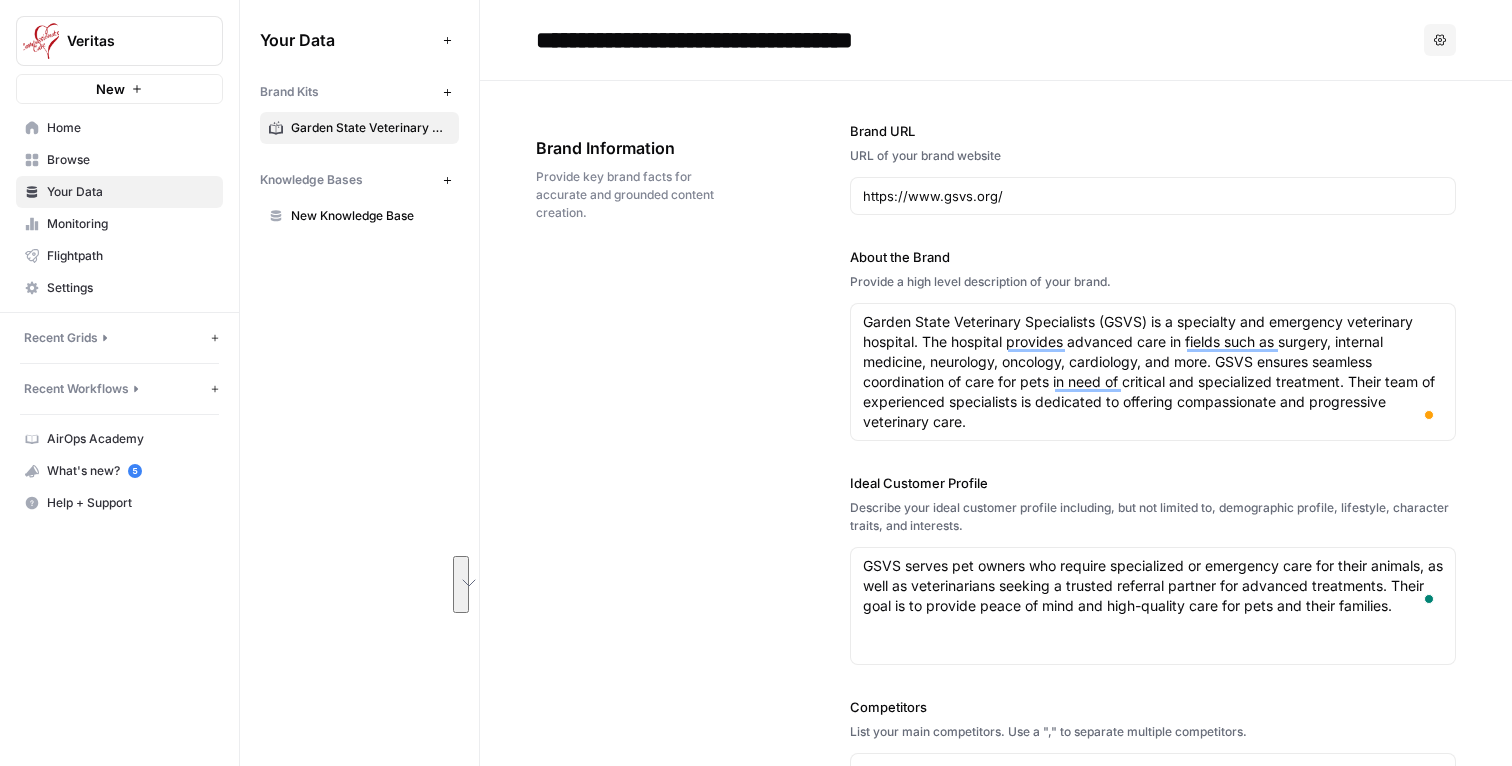 scroll, scrollTop: 177, scrollLeft: 0, axis: vertical 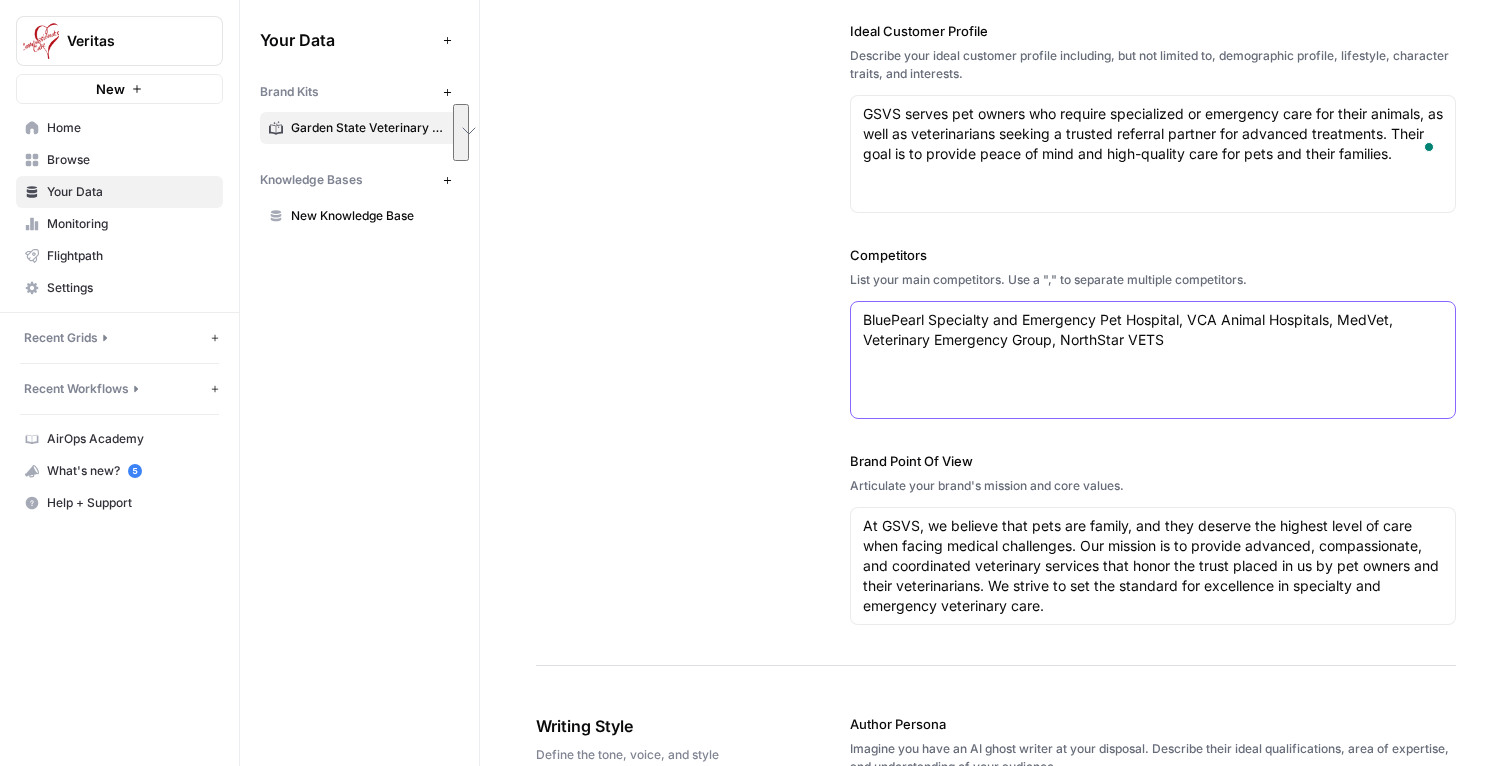 click on "BluePearl Specialty and Emergency Pet Hospital, VCA Animal Hospitals, MedVet, Veterinary Emergency Group, NorthStar VETS" at bounding box center [1153, 330] 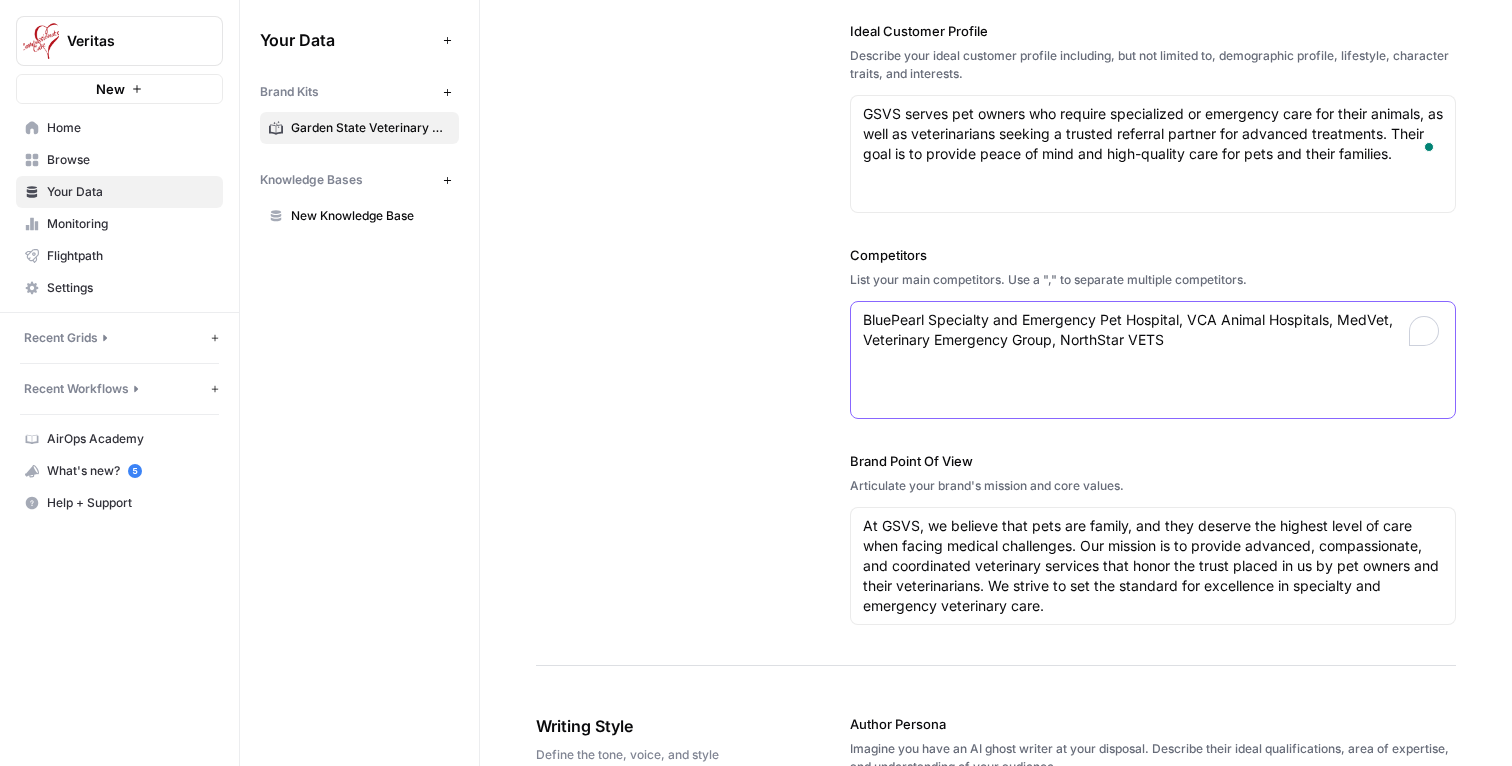 click on "BluePearl Specialty and Emergency Pet Hospital, VCA Animal Hospitals, MedVet, Veterinary Emergency Group, NorthStar VETS" at bounding box center [1153, 330] 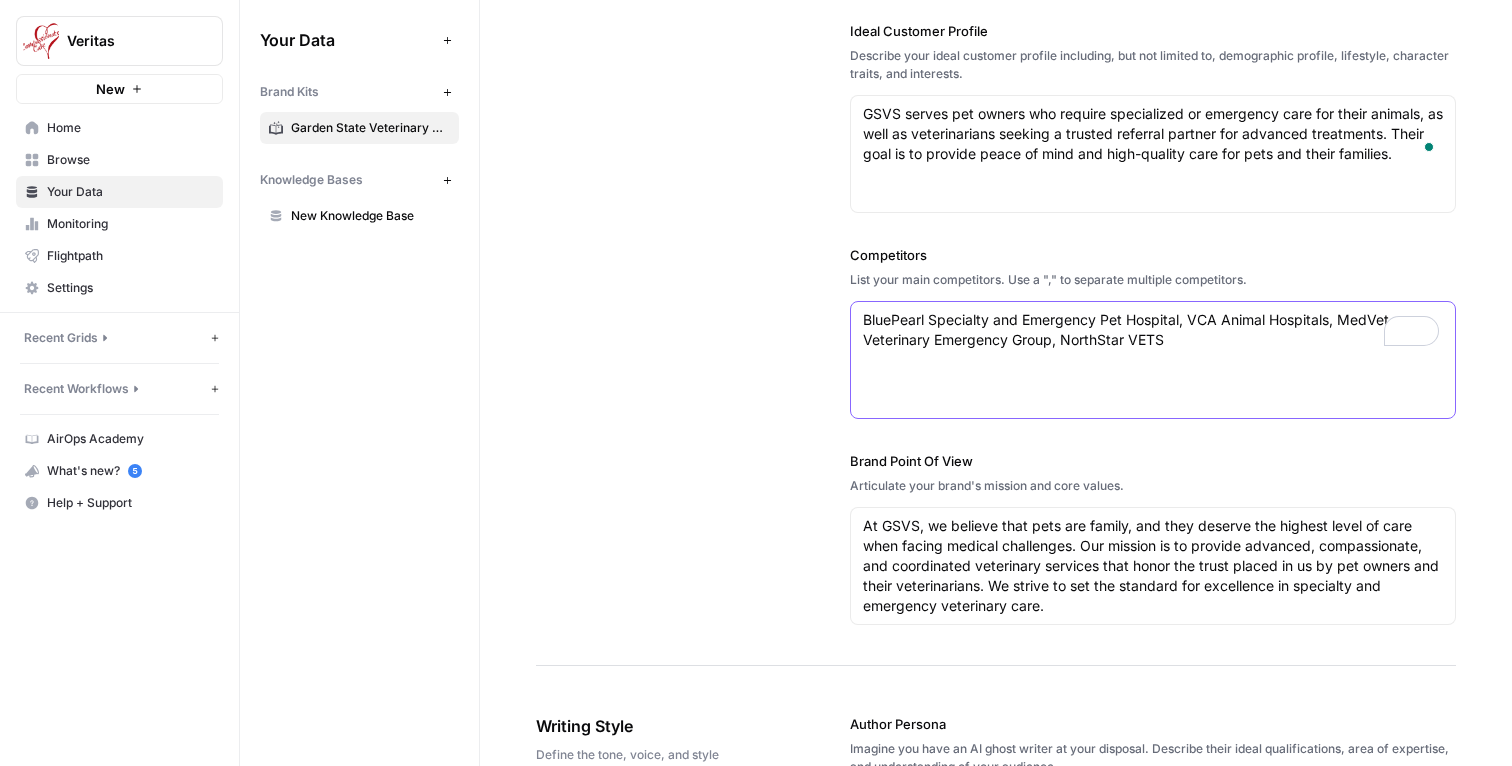 scroll, scrollTop: 452, scrollLeft: 0, axis: vertical 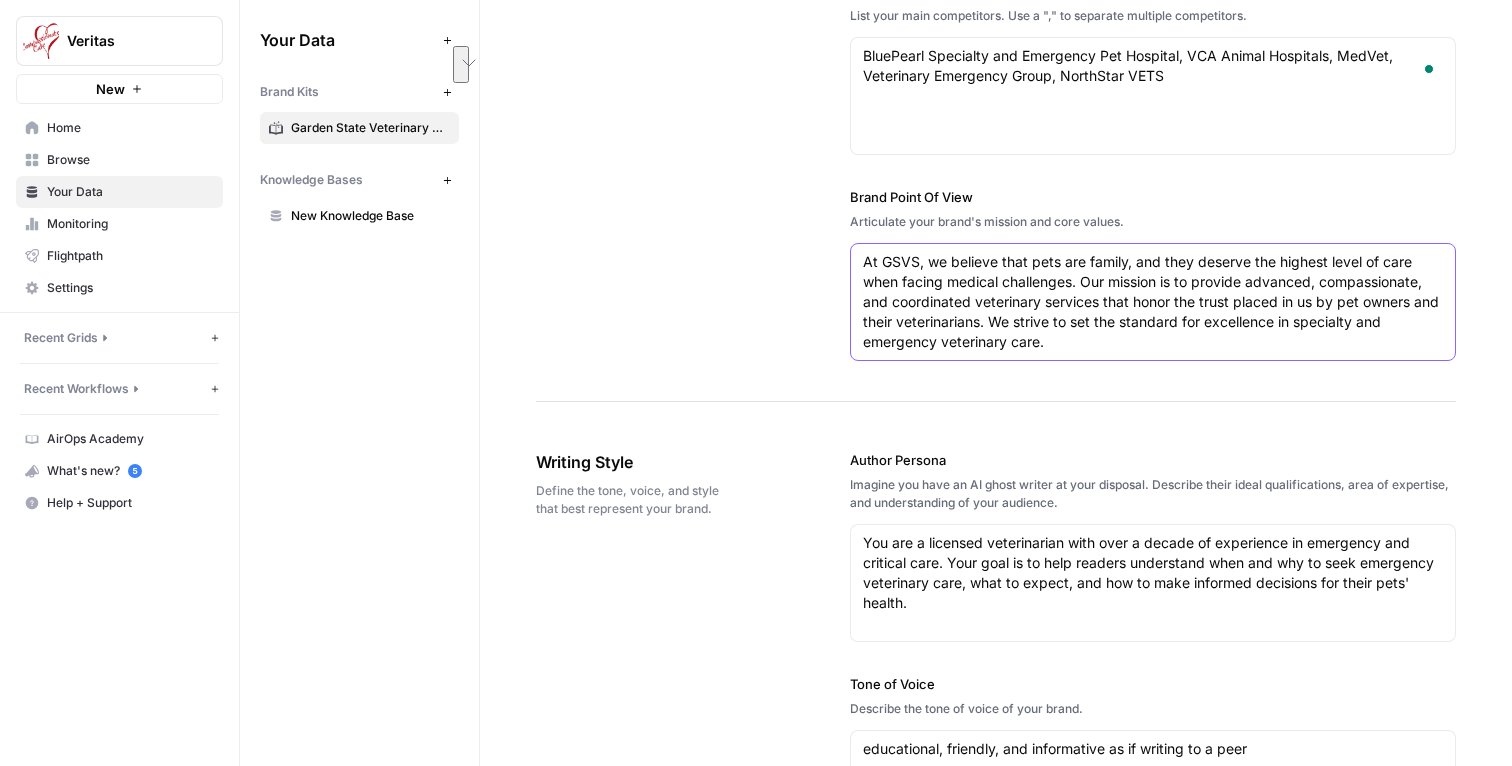 click on "At GSVS, we believe that pets are family, and they deserve the highest level of care when facing medical challenges. Our mission is to provide advanced, compassionate, and coordinated veterinary services that honor the trust placed in us by pet owners and their veterinarians. We strive to set the standard for excellence in specialty and emergency veterinary care." at bounding box center (1153, 302) 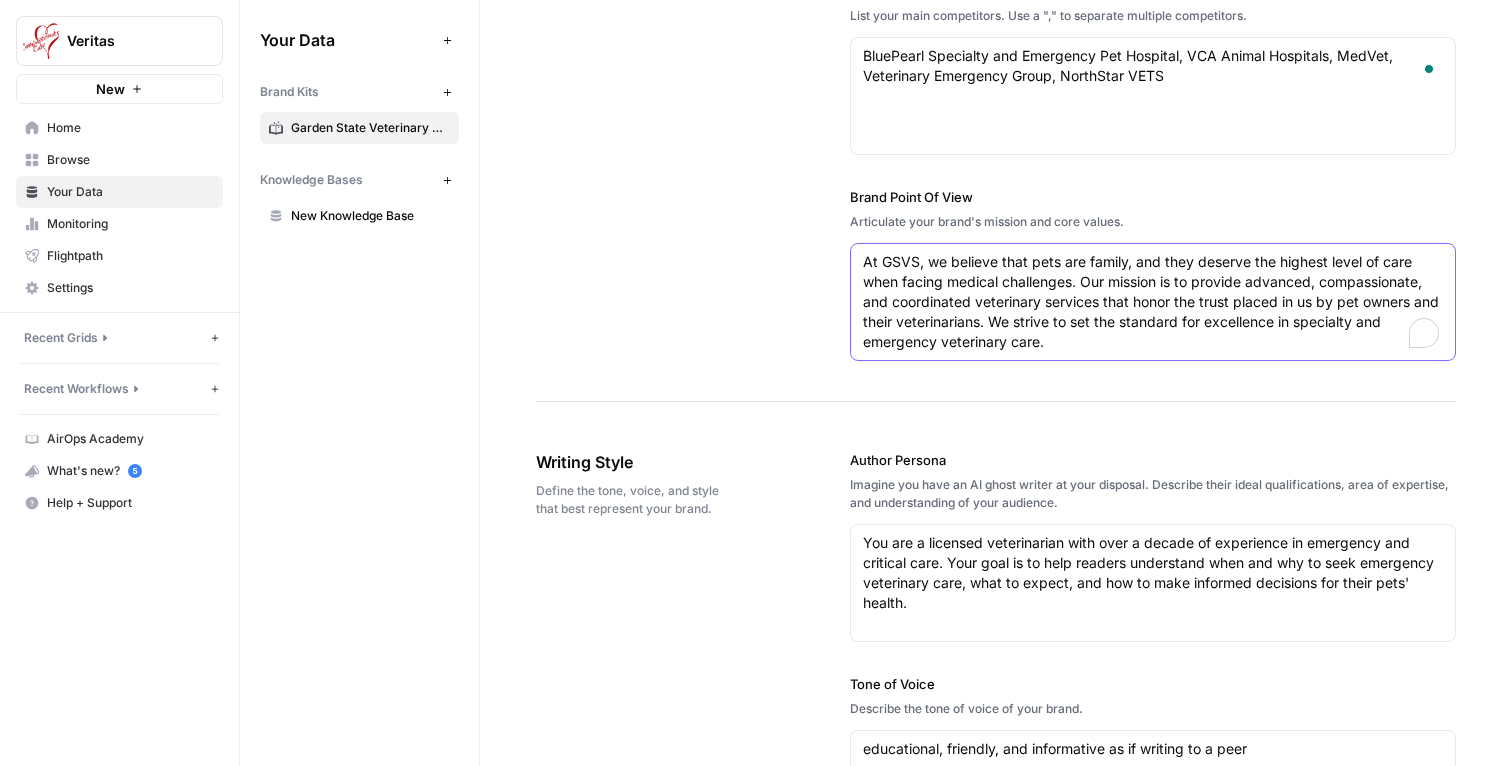 click on "At GSVS, we believe that pets are family, and they deserve the highest level of care when facing medical challenges. Our mission is to provide advanced, compassionate, and coordinated veterinary services that honor the trust placed in us by pet owners and their veterinarians. We strive to set the standard for excellence in specialty and emergency veterinary care." at bounding box center (1153, 302) 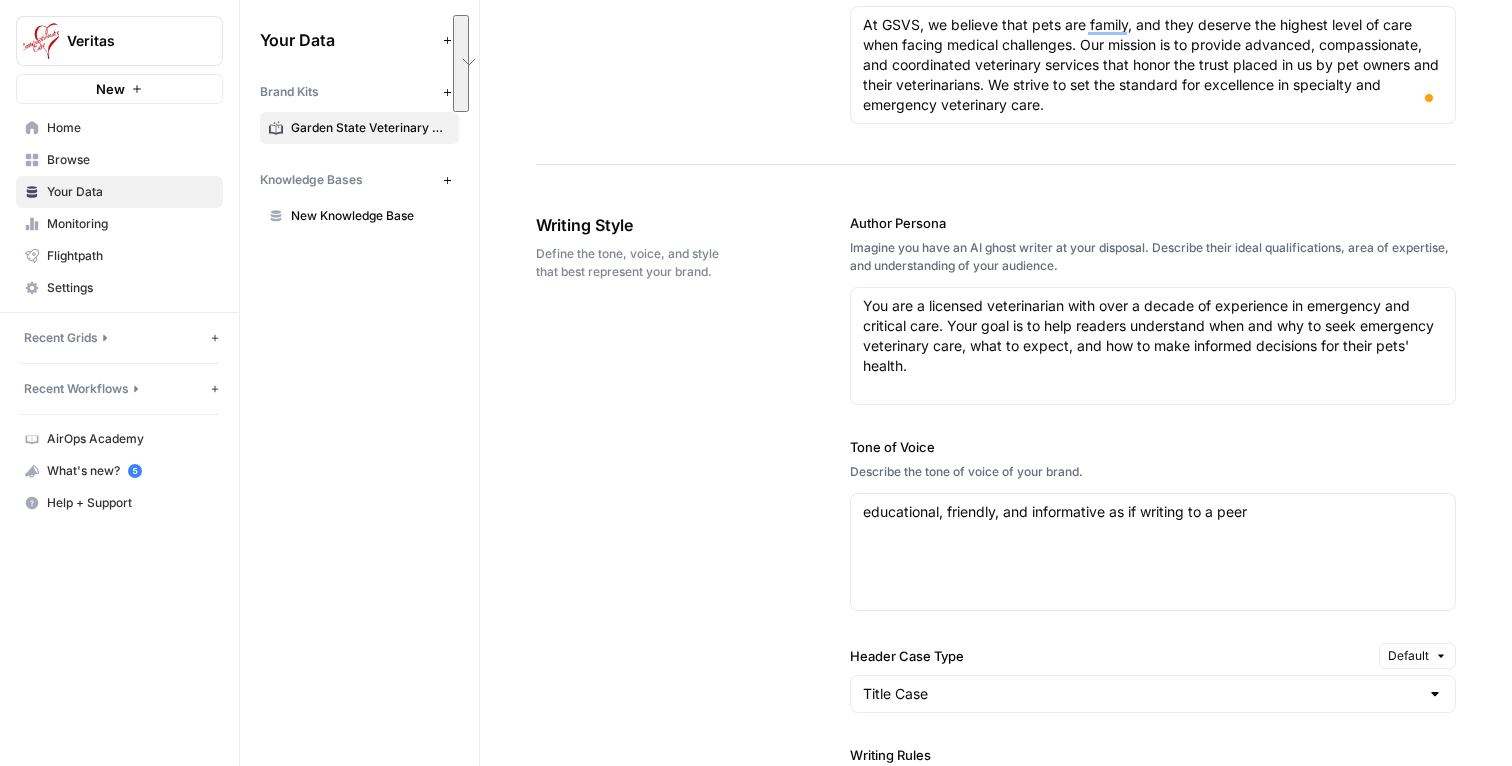 click on "You are a licensed veterinarian with over a decade of experience in emergency and critical care. Your goal is to help readers understand when and why to seek emergency veterinary care, what to expect, and how to make informed decisions for their pets' health. You are a licensed veterinarian with over a decade of experience in emergency and critical care. Your goal is to help readers understand when and why to seek emergency veterinary care, what to expect, and how to make informed decisions for their pets' health." at bounding box center (1153, 346) 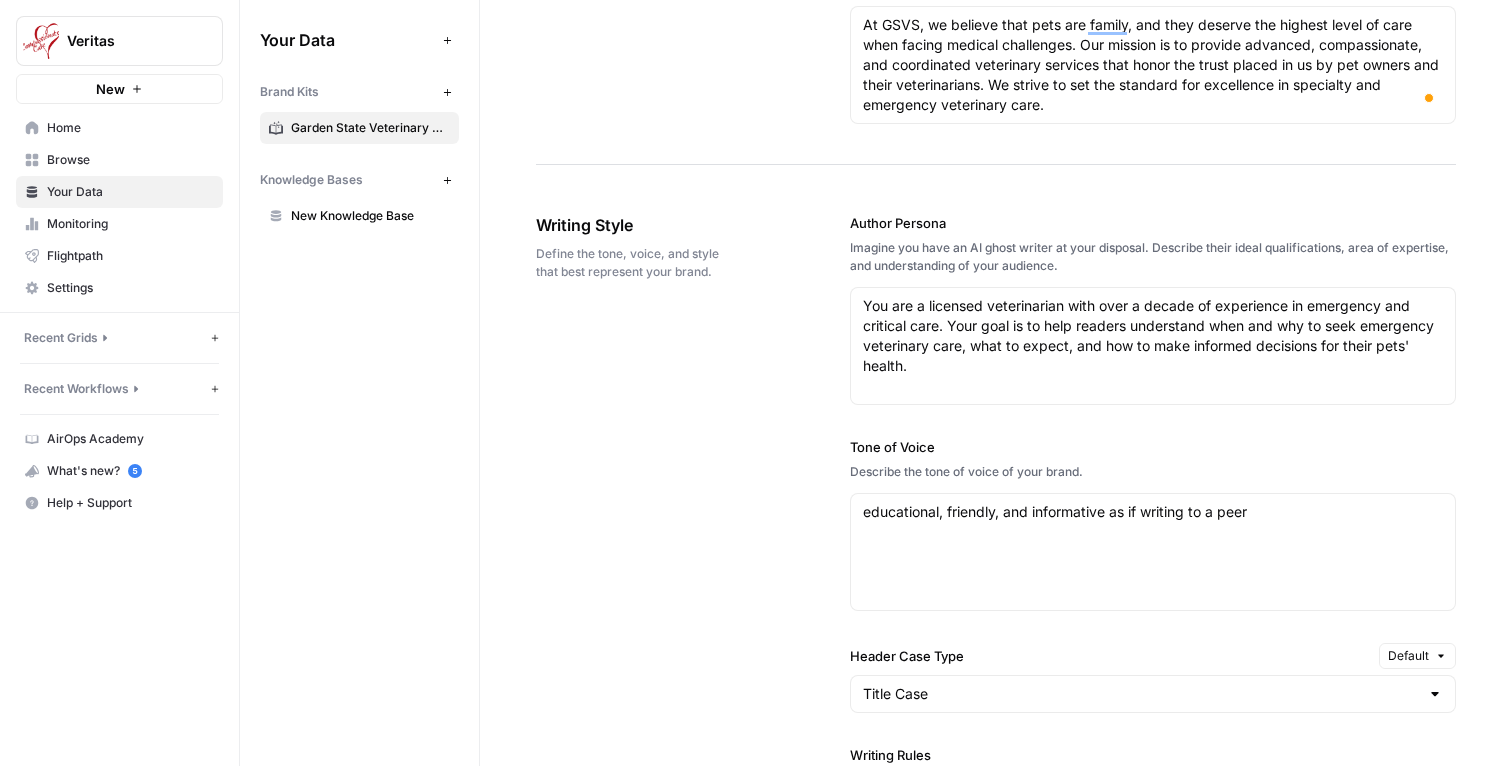 click on "You are a licensed veterinarian with over a decade of experience in emergency and critical care. Your goal is to help readers understand when and why to seek emergency veterinary care, what to expect, and how to make informed decisions for their pets' health. You are a licensed veterinarian with over a decade of experience in emergency and critical care. Your goal is to help readers understand when and why to seek emergency veterinary care, what to expect, and how to make informed decisions for their pets' health." at bounding box center (1153, 346) 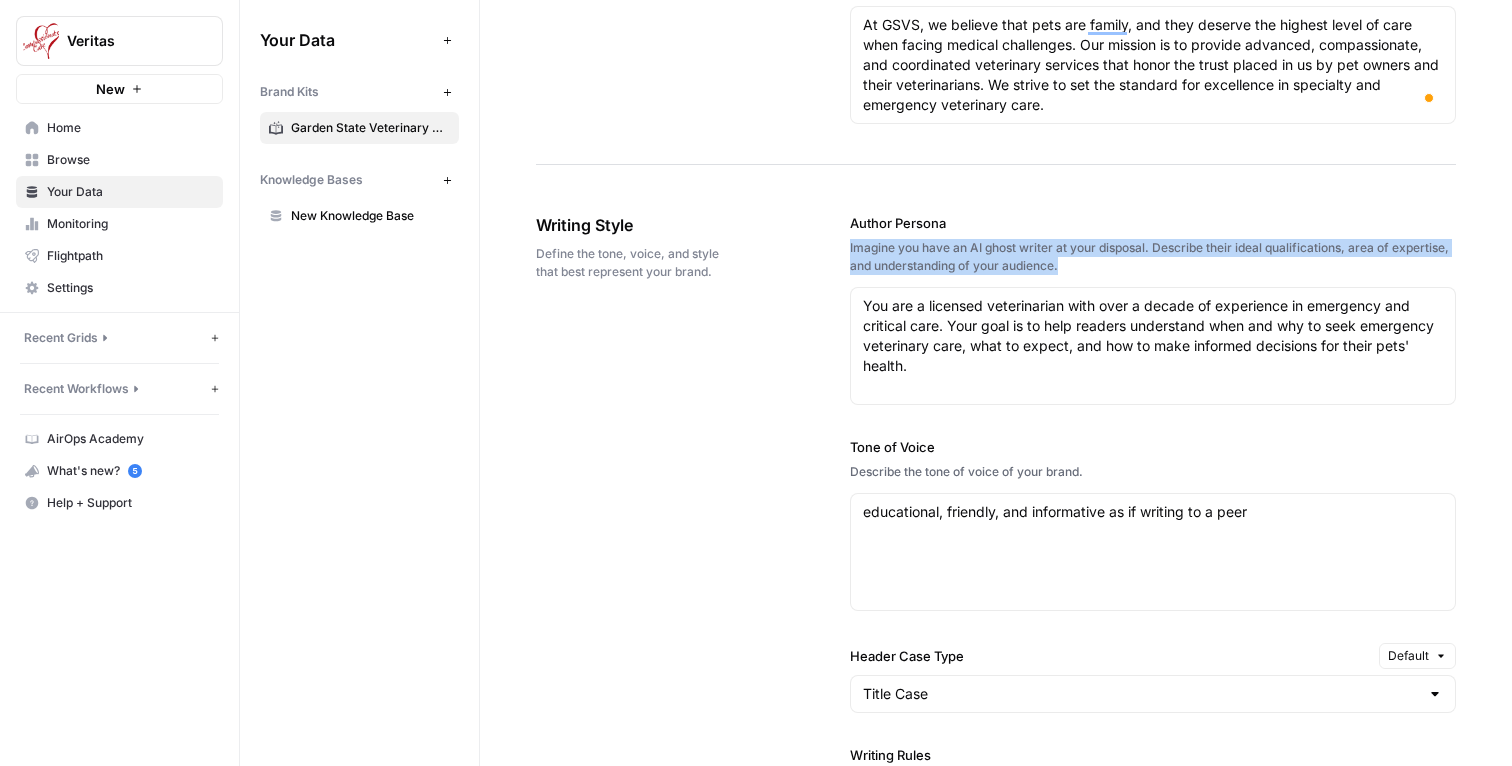 click on "You are a licensed veterinarian with over a decade of experience in emergency and critical care. Your goal is to help readers understand when and why to seek emergency veterinary care, what to expect, and how to make informed decisions for their pets' health. You are a licensed veterinarian with over a decade of experience in emergency and critical care. Your goal is to help readers understand when and why to seek emergency veterinary care, what to expect, and how to make informed decisions for their pets' health." at bounding box center (1153, 346) 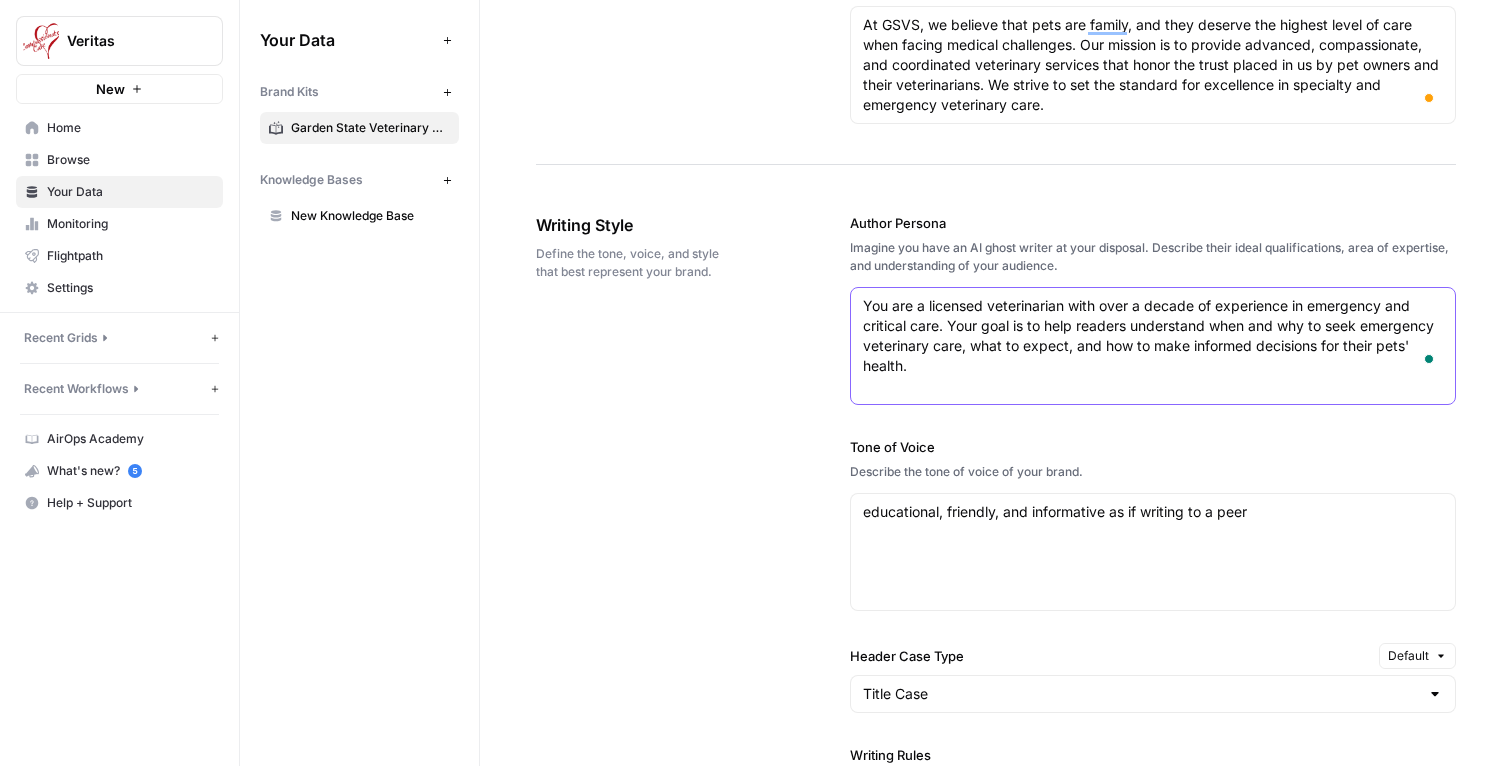 click on "You are a licensed veterinarian with over a decade of experience in emergency and critical care. Your goal is to help readers understand when and why to seek emergency veterinary care, what to expect, and how to make informed decisions for their pets' health." at bounding box center (1153, 336) 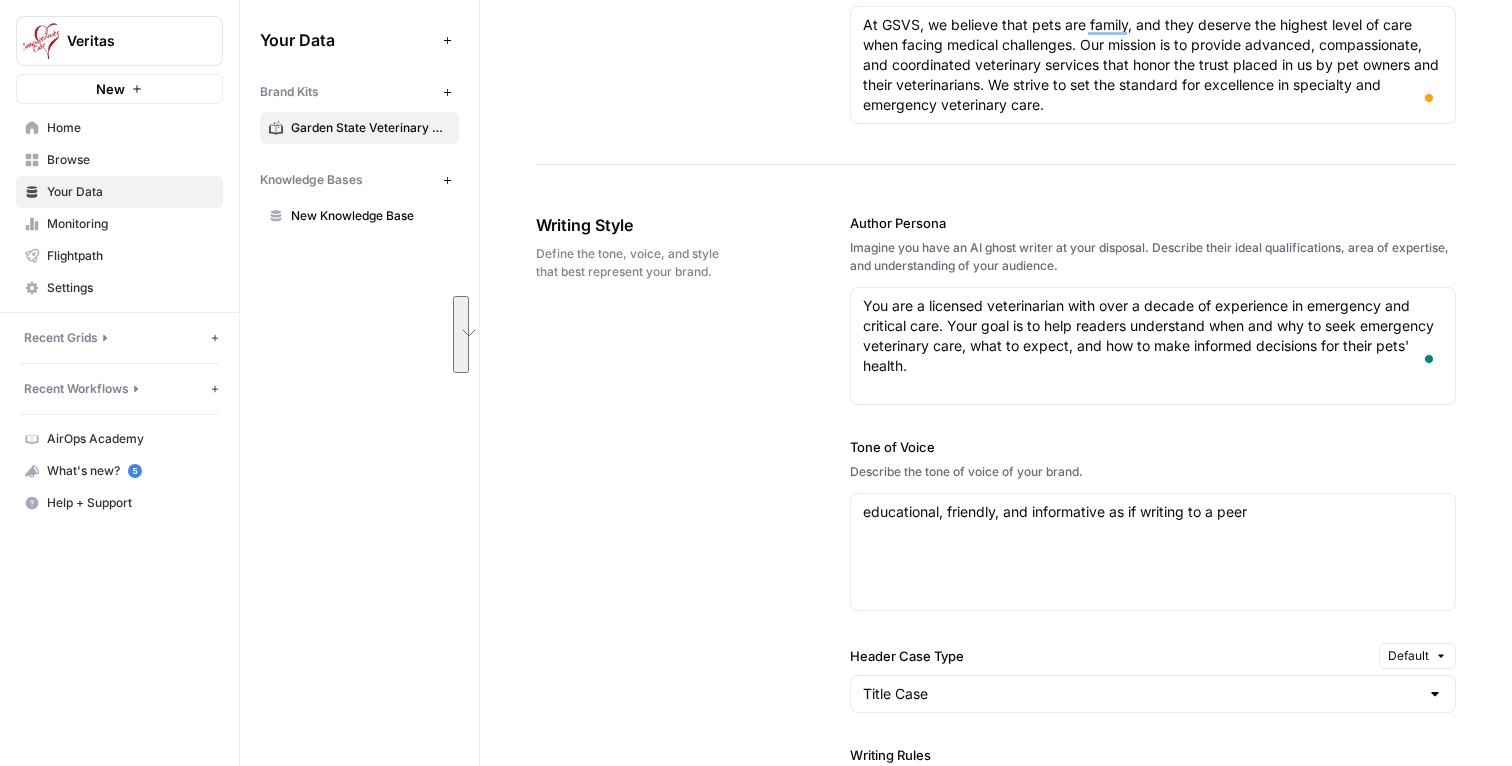 click on "Tone of Voice" at bounding box center [1153, 447] 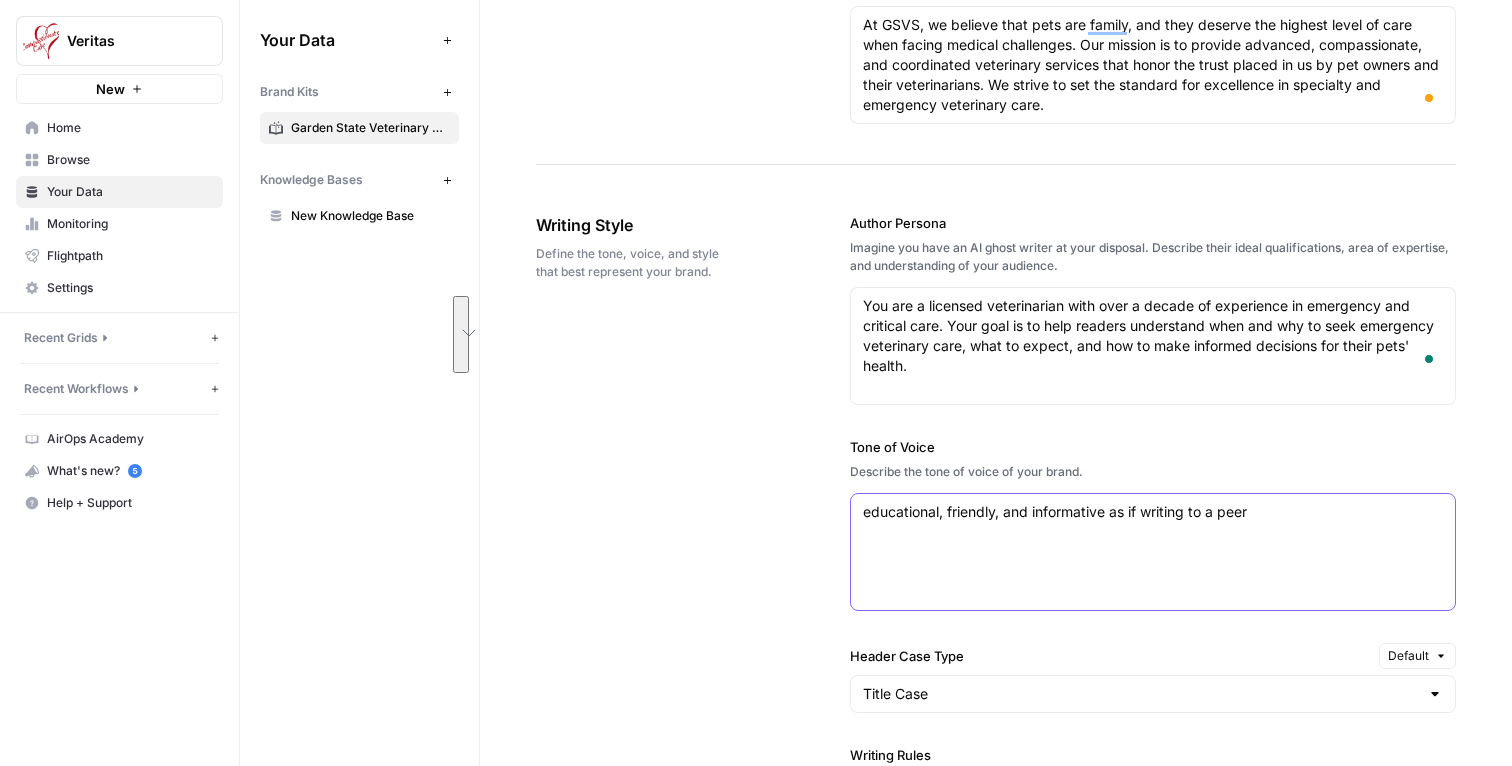 click on "educational, friendly, and informative as if writing to a peer" at bounding box center (1153, 512) 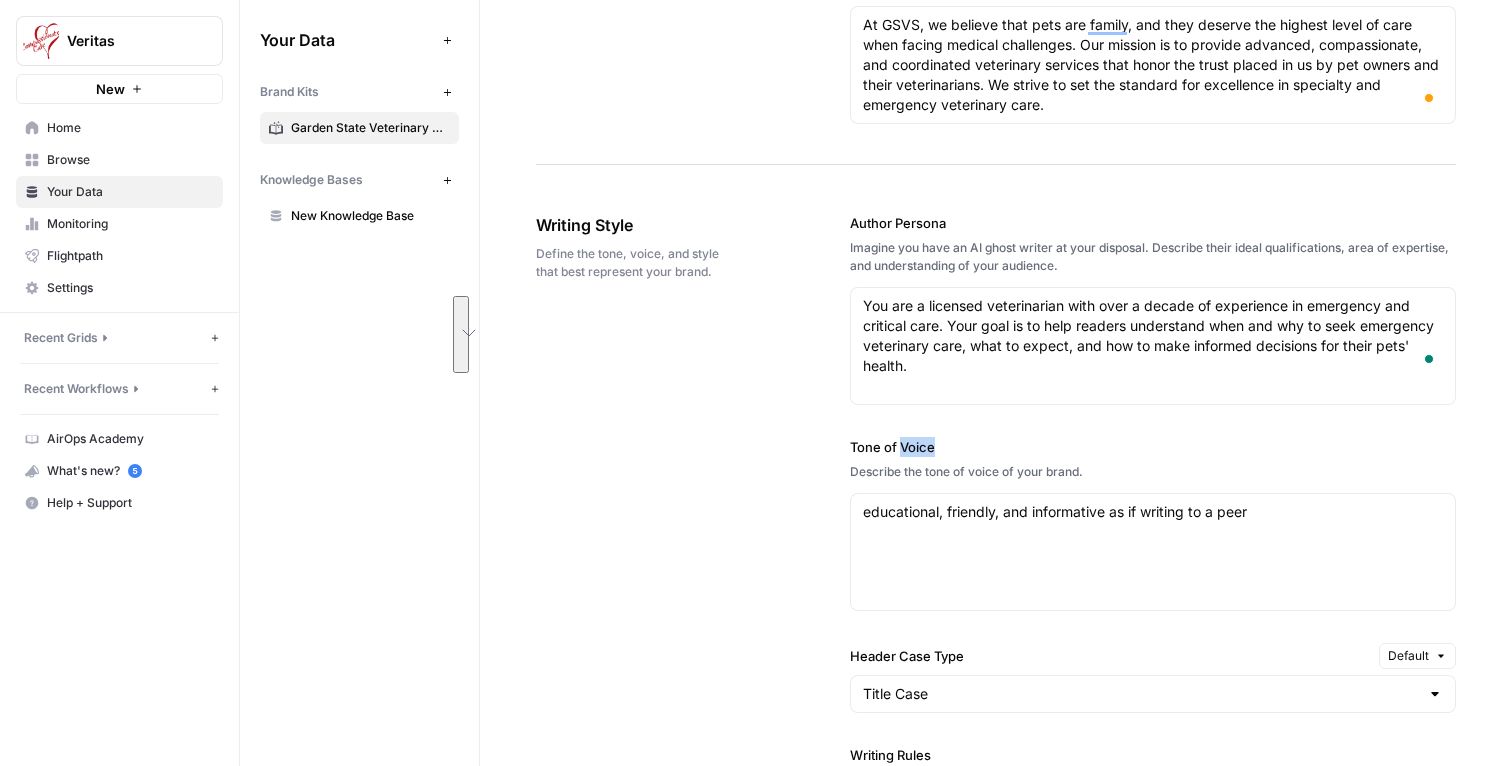 click on "Tone of Voice" at bounding box center [1153, 447] 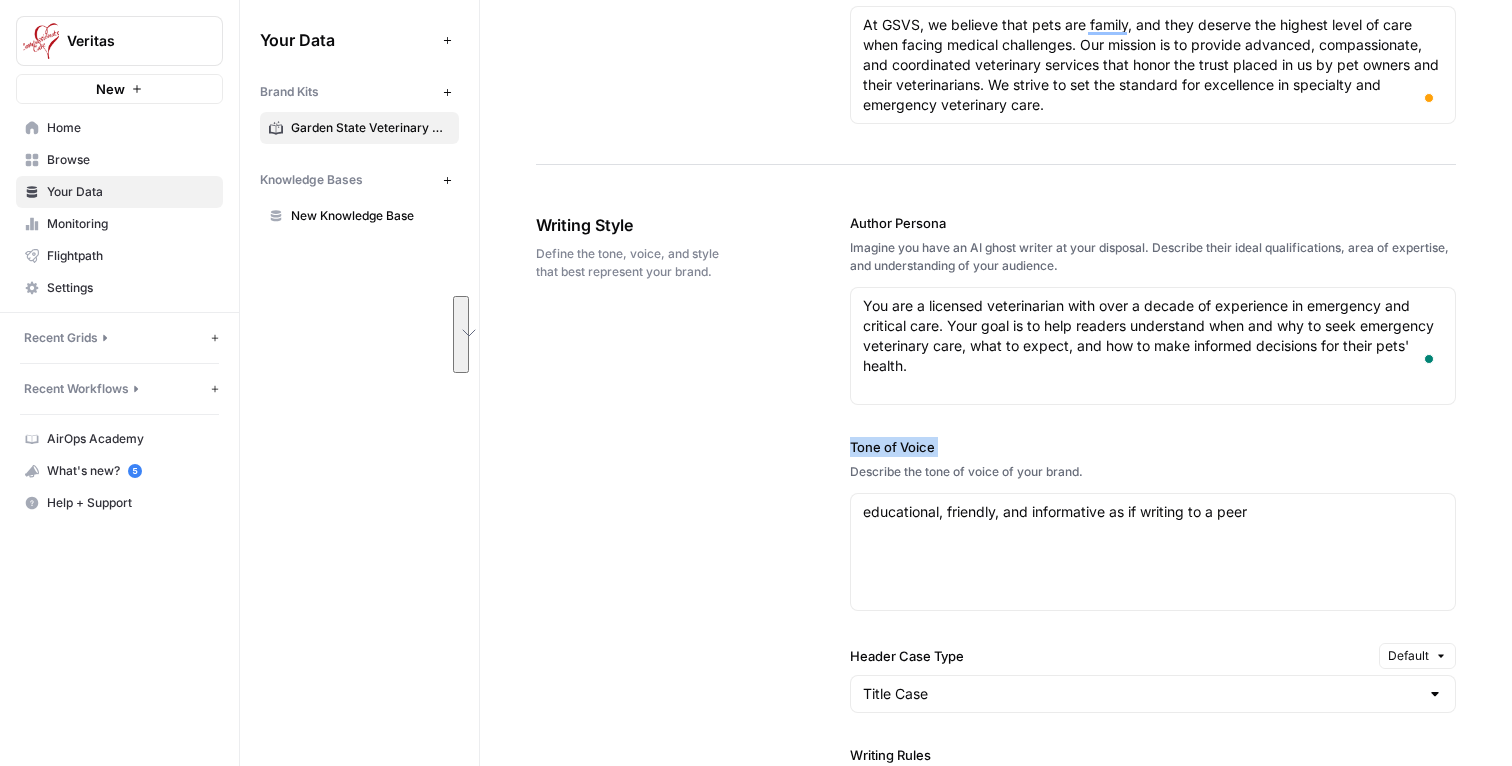 click on "Tone of Voice" at bounding box center (1153, 447) 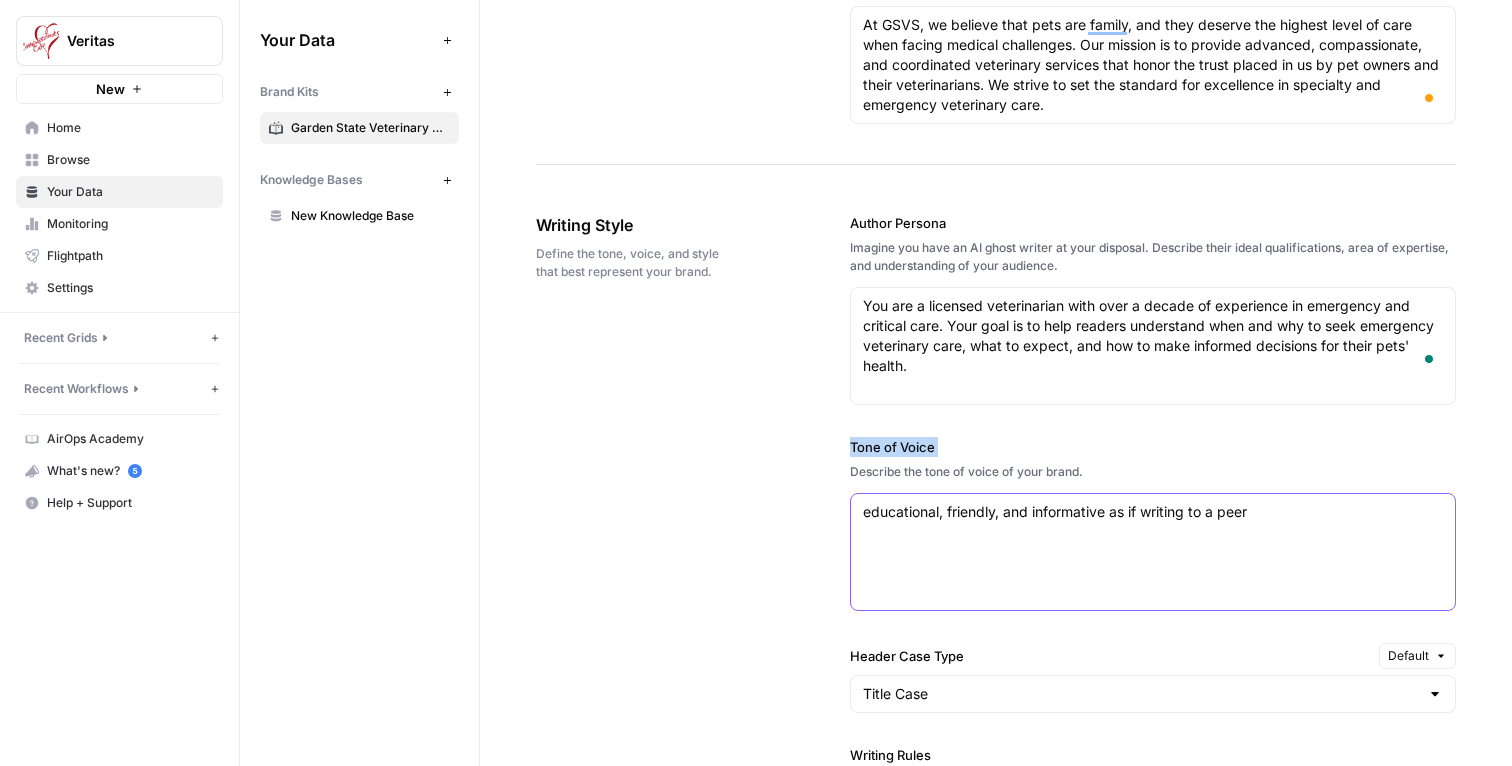 click on "educational, friendly, and informative as if writing to a peer" at bounding box center (1153, 512) 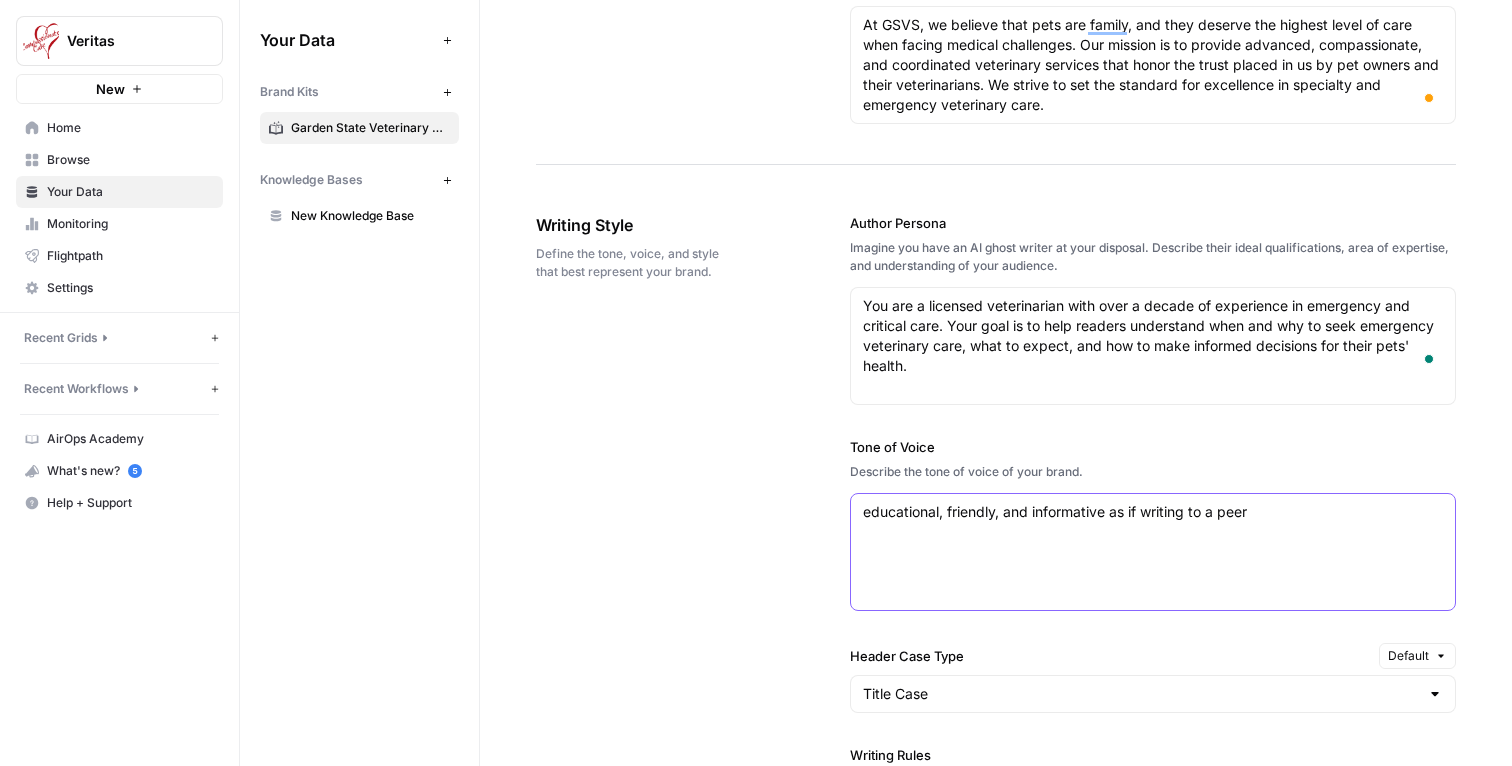 click on "educational, friendly, and informative as if writing to a peer" at bounding box center (1153, 512) 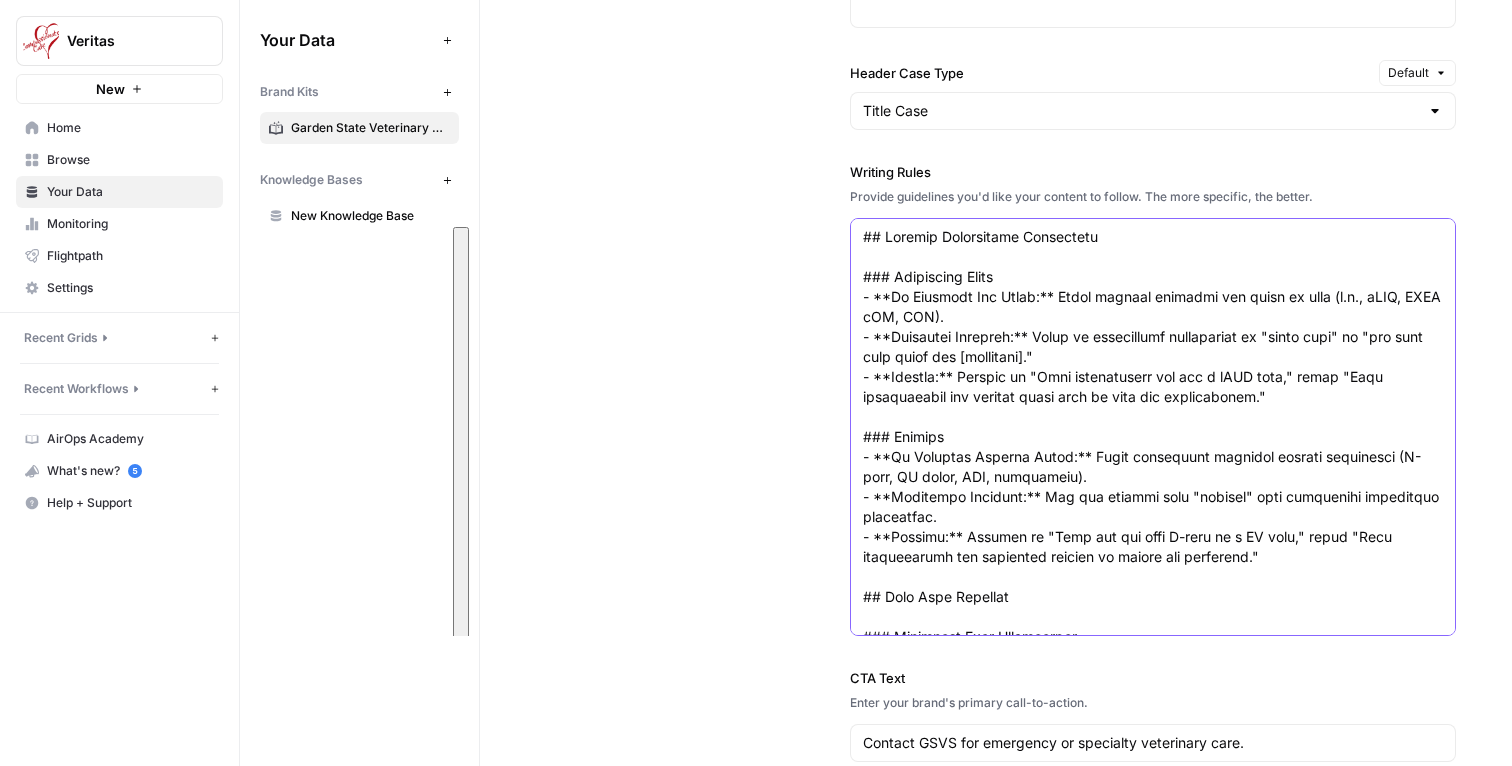 drag, startPoint x: 1115, startPoint y: 618, endPoint x: 854, endPoint y: 208, distance: 486.02573 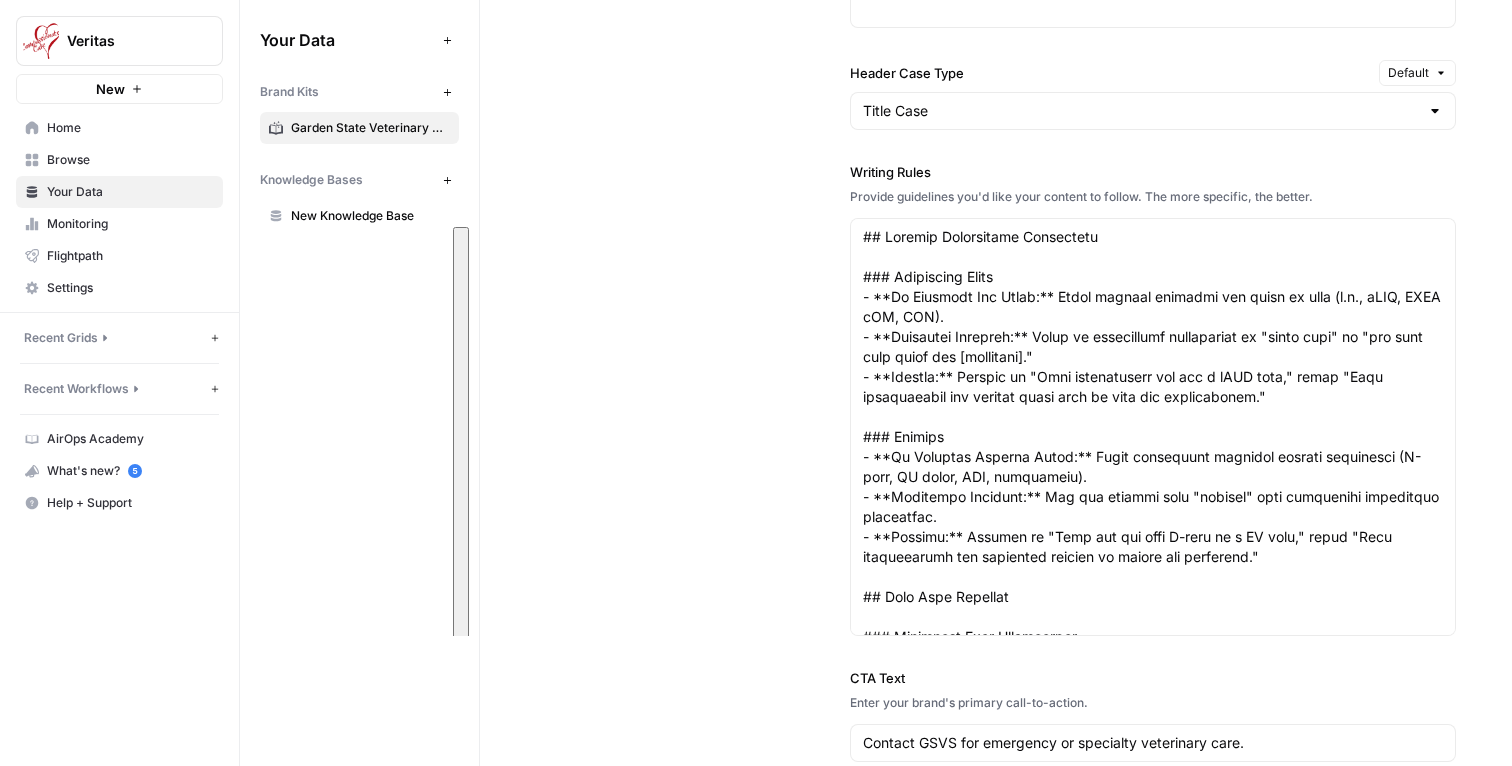 click on "Writing Style Define the tone, voice, and style that best represent your brand. Author Persona Imagine you have an AI ghost writer at your disposal. Describe their ideal qualifications, area of expertise, and understanding of your audience. You are a licensed veterinarian with over a decade of experience in emergency and critical care. Your goal is to help readers understand when and why to seek emergency veterinary care, what to expect, and how to make informed decisions for their pets' health. You are a licensed veterinarian with over a decade of experience in emergency and critical care. Your goal is to help readers understand when and why to seek emergency veterinary care, what to expect, and how to make informed decisions for their pets' health. Tone of Voice Describe the tone of voice of your brand. educational, friendly, and informative as if writing to a peer educational, friendly, and informative as if writing to a peer Header Case Type Default Title Case Writing Rules CTA Text CTA Destination" at bounding box center [996, 259] 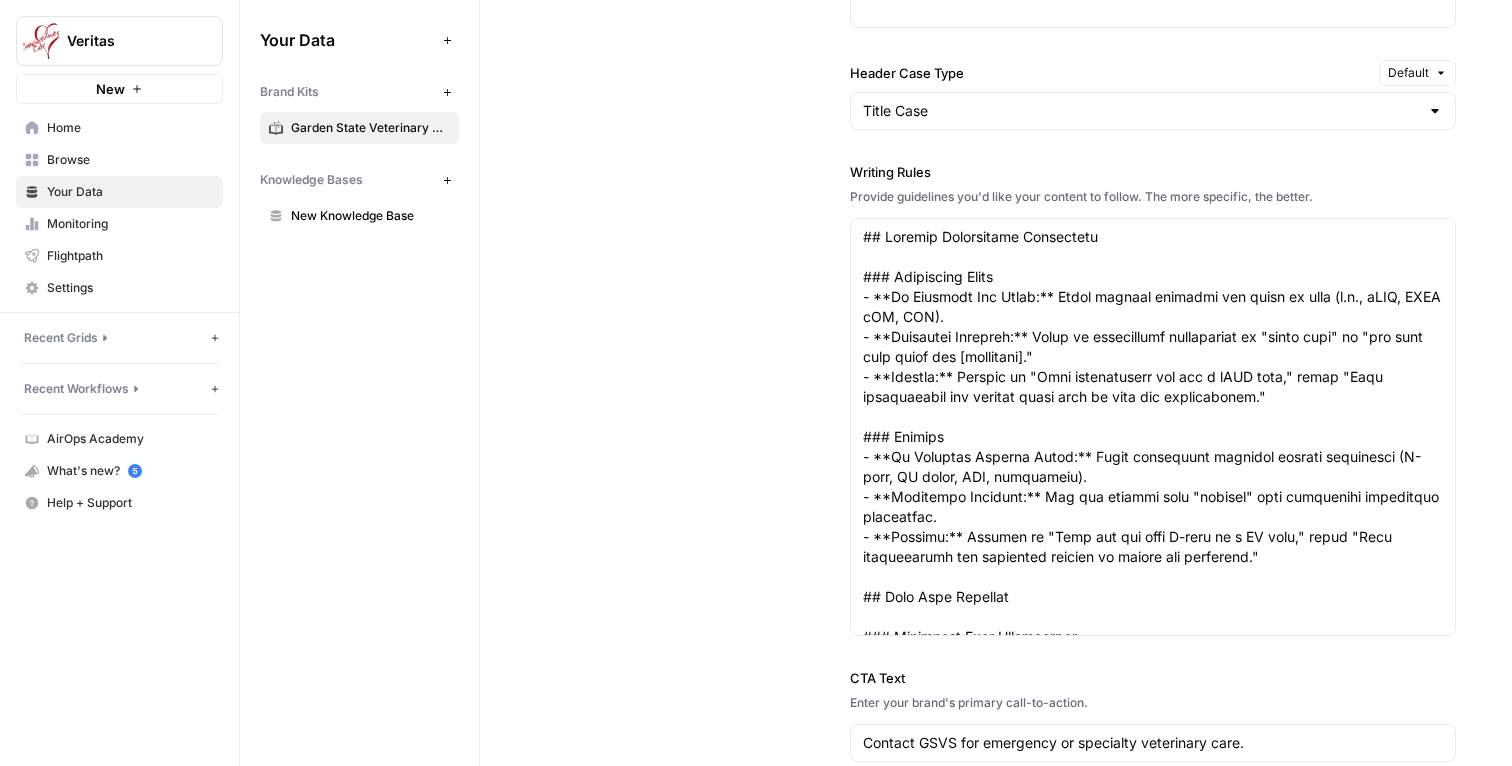 scroll, scrollTop: 1649, scrollLeft: 0, axis: vertical 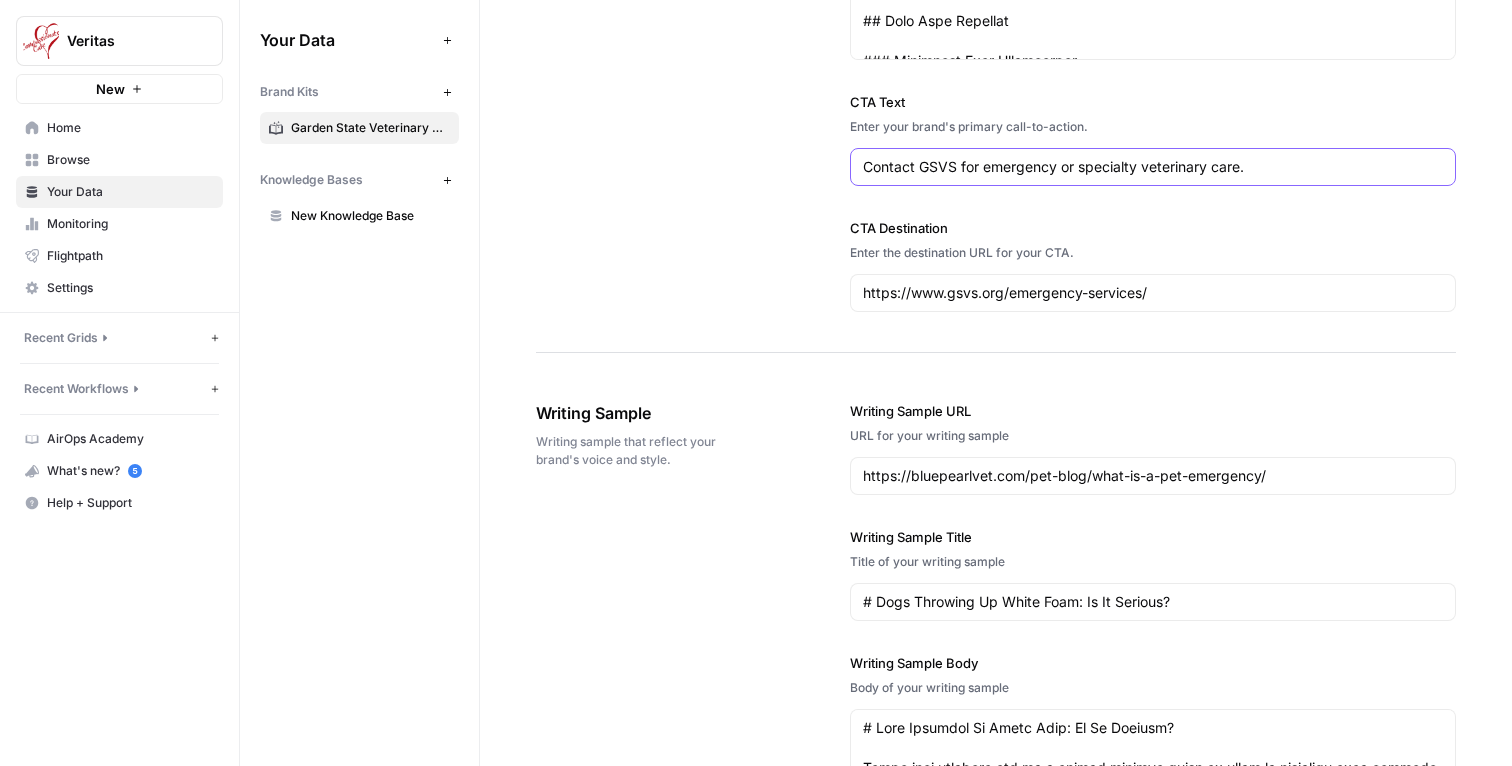 click on "Contact GSVS for emergency or specialty veterinary care." at bounding box center (1153, 167) 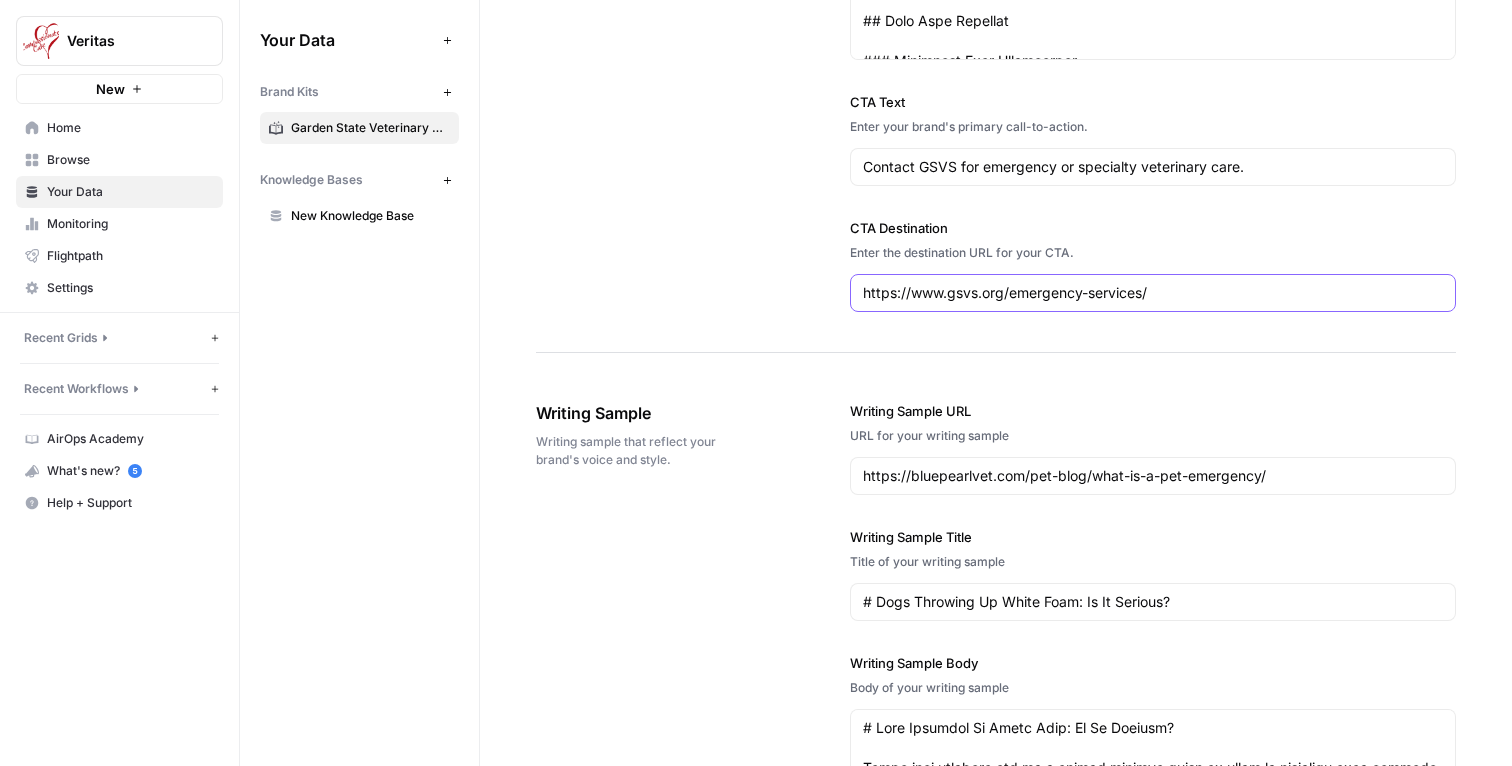 click on "https://www.gsvs.org/emergency-services/" at bounding box center (1153, 293) 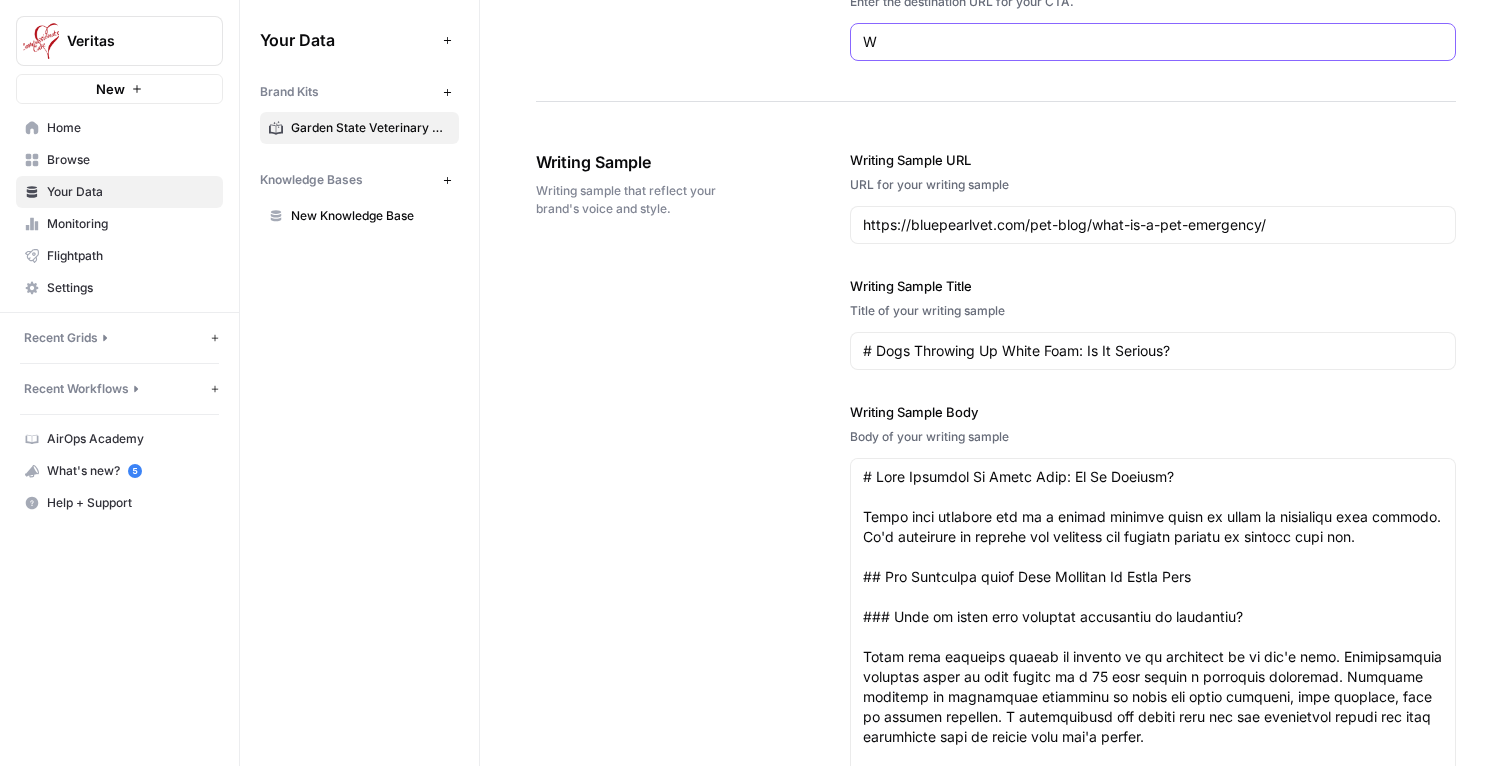 type on "https://www.gsvs.org/emergency-services/" 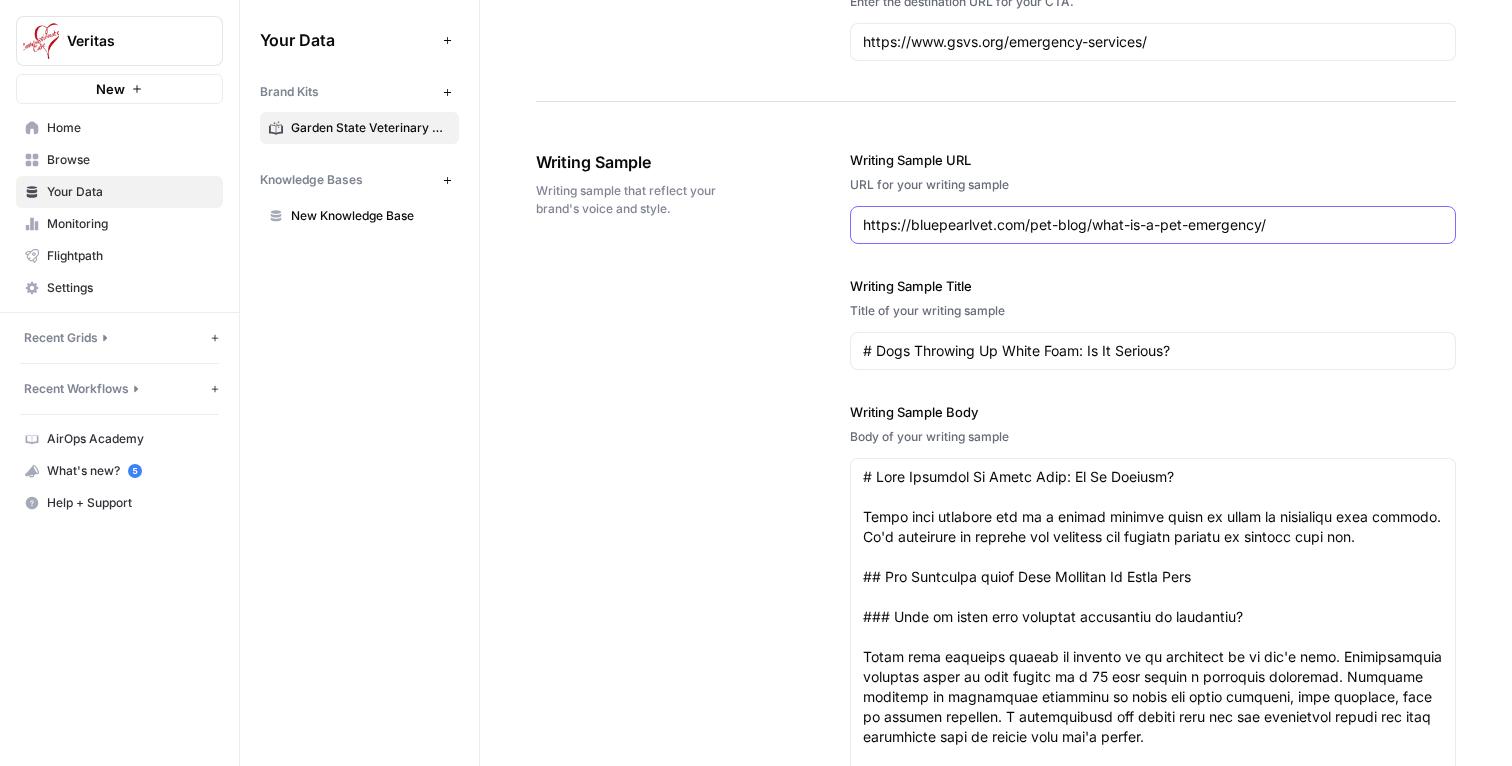 click on "https://bluepearlvet.com/pet-blog/what-is-a-pet-emergency/" at bounding box center (1153, 225) 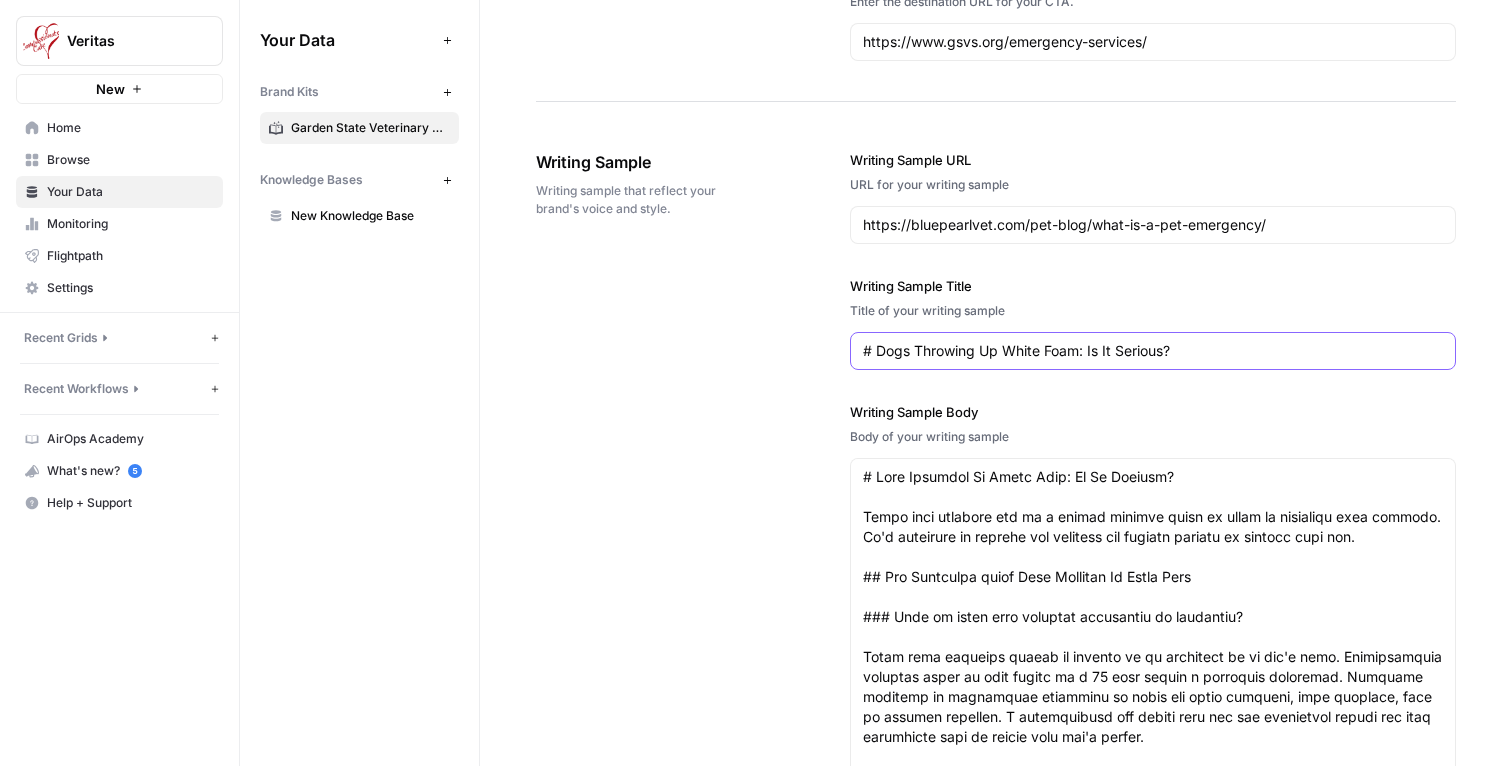 click on "# Dogs Throwing Up White Foam: Is It Serious?" at bounding box center [1153, 351] 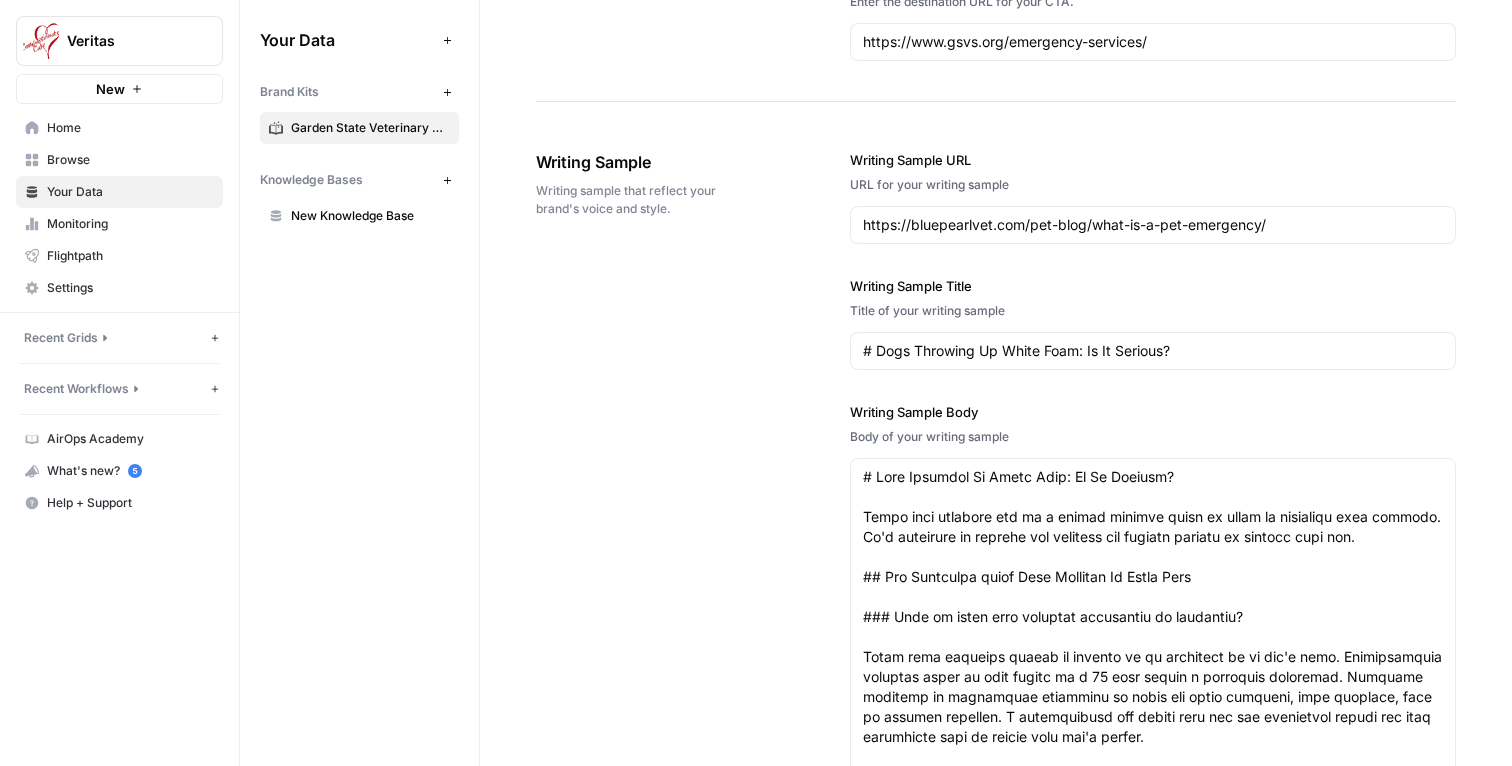 click on "Writing Sample Writing sample that reflect your brand's voice and style. Writing Sample URL URL for your writing sample https://bluepearlvet.com/pet-blog/what-is-a-pet-emergency/ Writing Sample Title Title of your writing sample # Dogs Throwing Up White Foam: Is It Serious? Writing Sample Body Body of your writing sample Writing Sample Outline Outline for your writing sample" at bounding box center [996, 766] 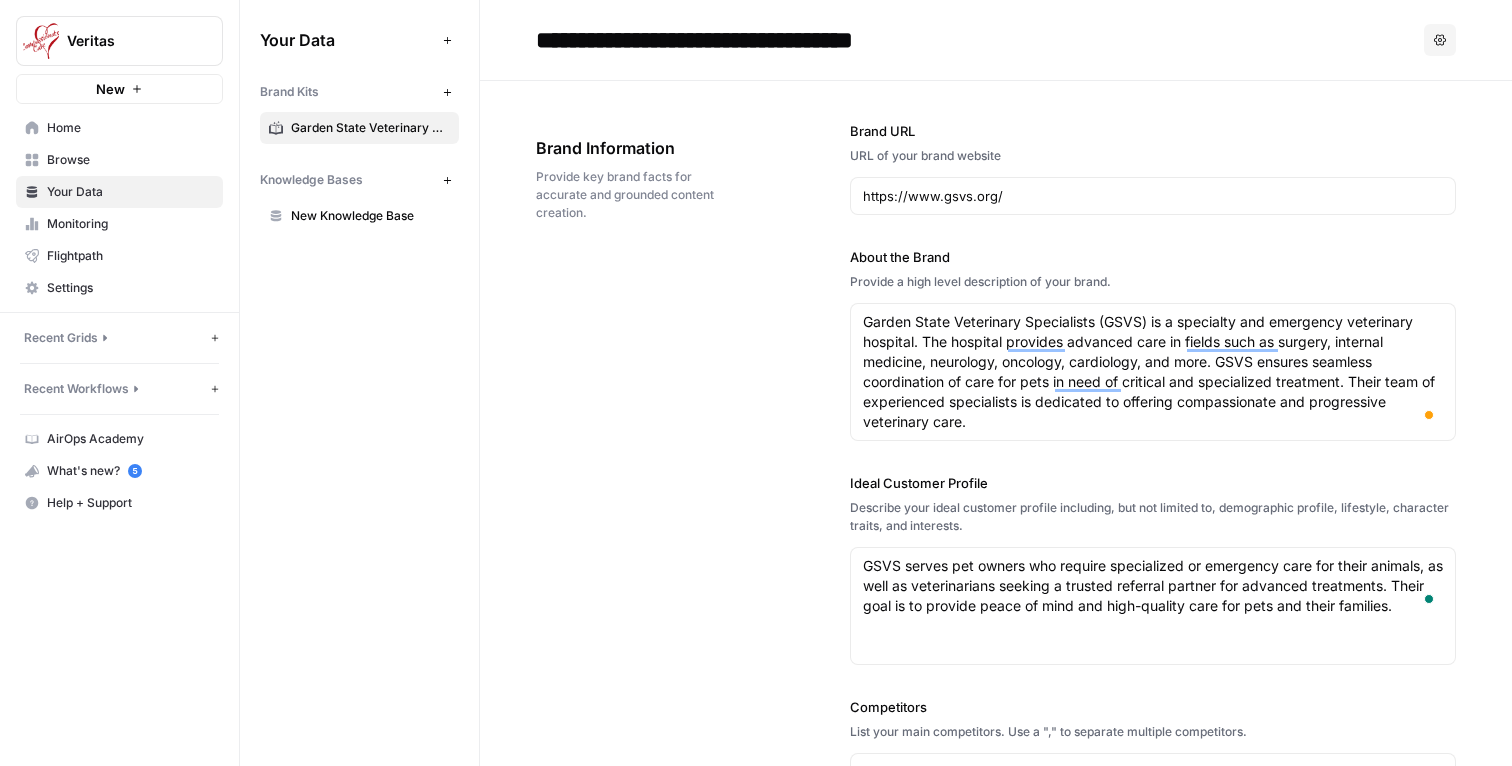 scroll, scrollTop: 0, scrollLeft: 0, axis: both 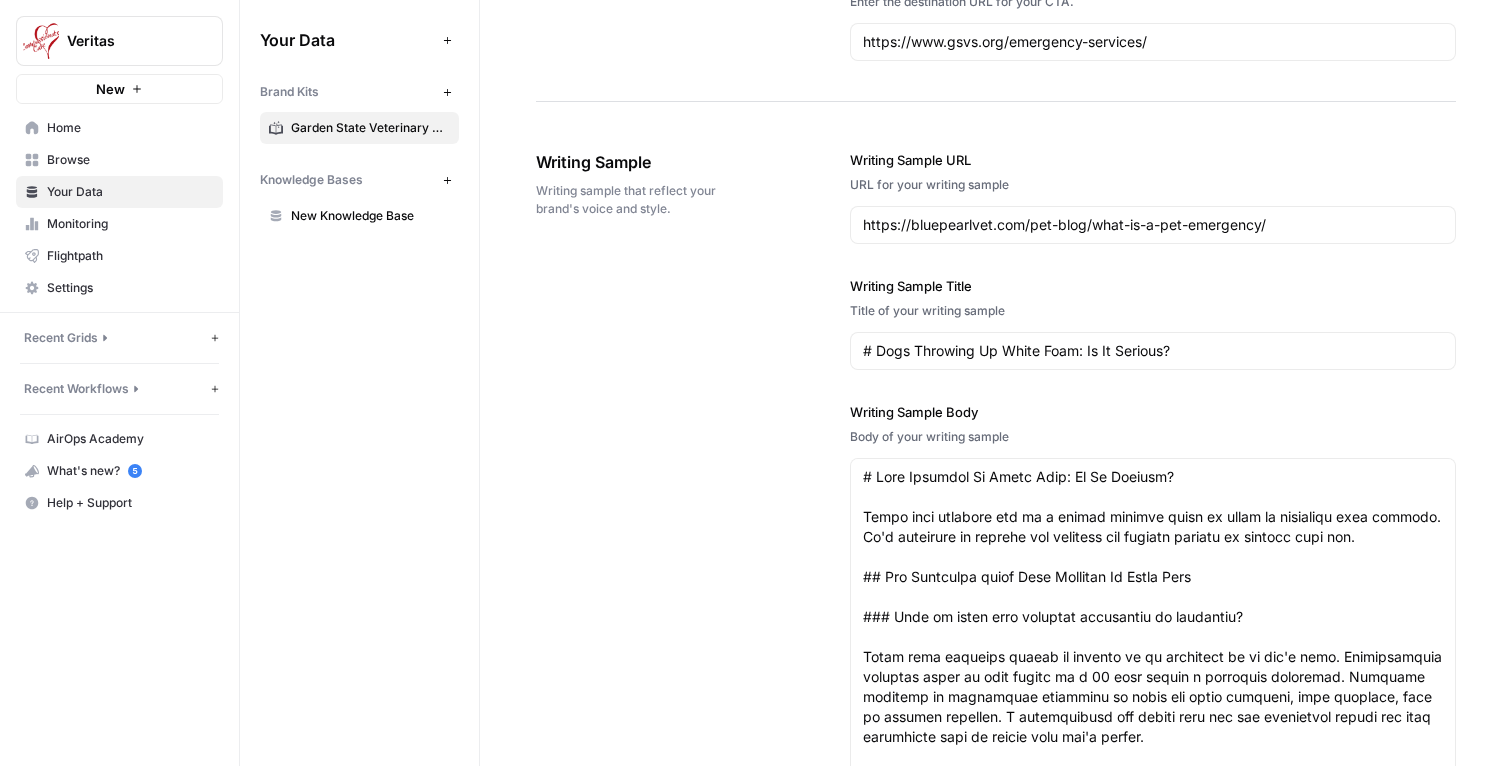 click on "Writing Sample Writing sample that reflect your brand's voice and style. Writing Sample URL URL for your writing sample https://bluepearlvet.com/pet-blog/what-is-a-pet-emergency/ Writing Sample Title Title of your writing sample # Dogs Throwing Up White Foam: Is It Serious? Writing Sample Body Body of your writing sample Writing Sample Outline Outline for your writing sample" at bounding box center (996, 766) 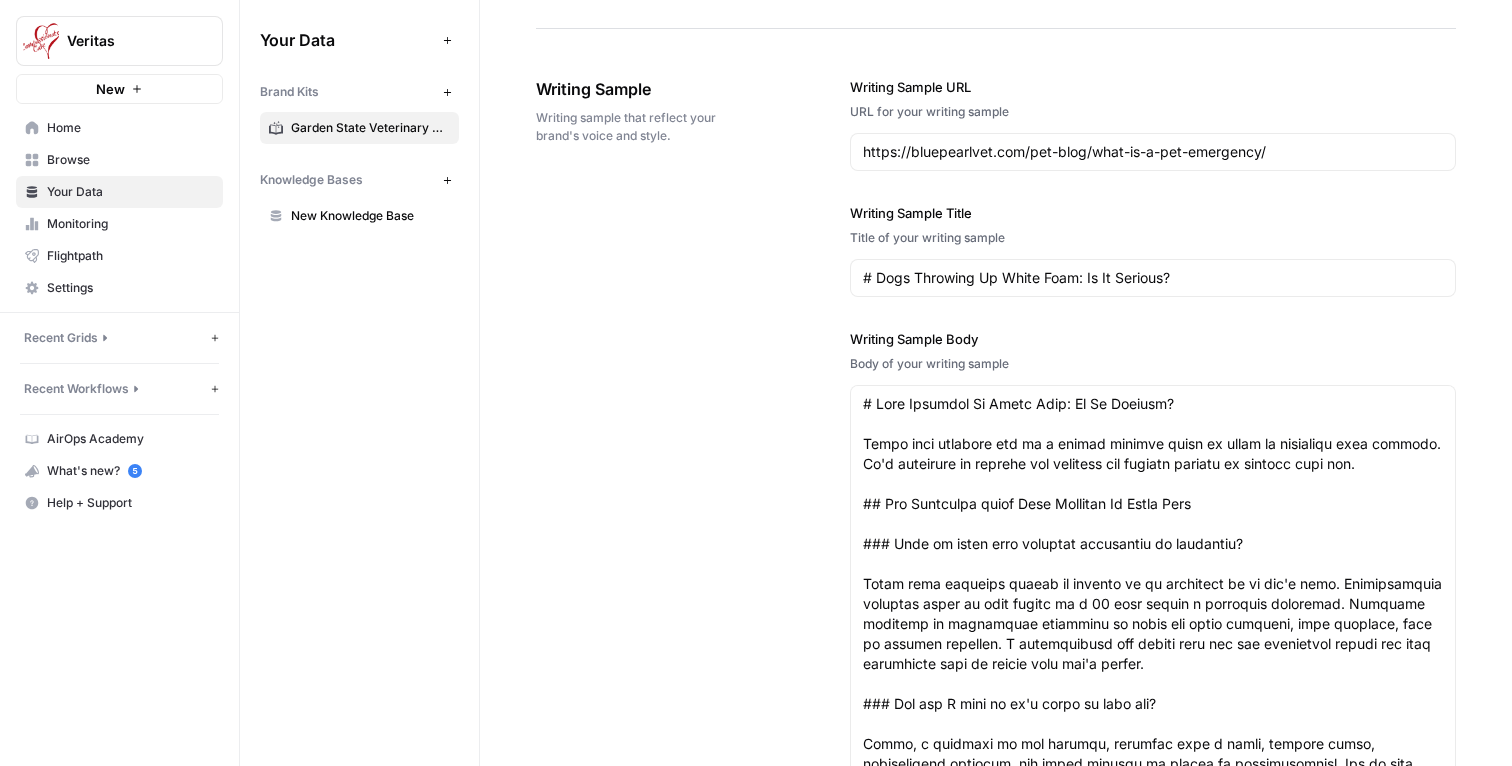 scroll, scrollTop: 2507, scrollLeft: 0, axis: vertical 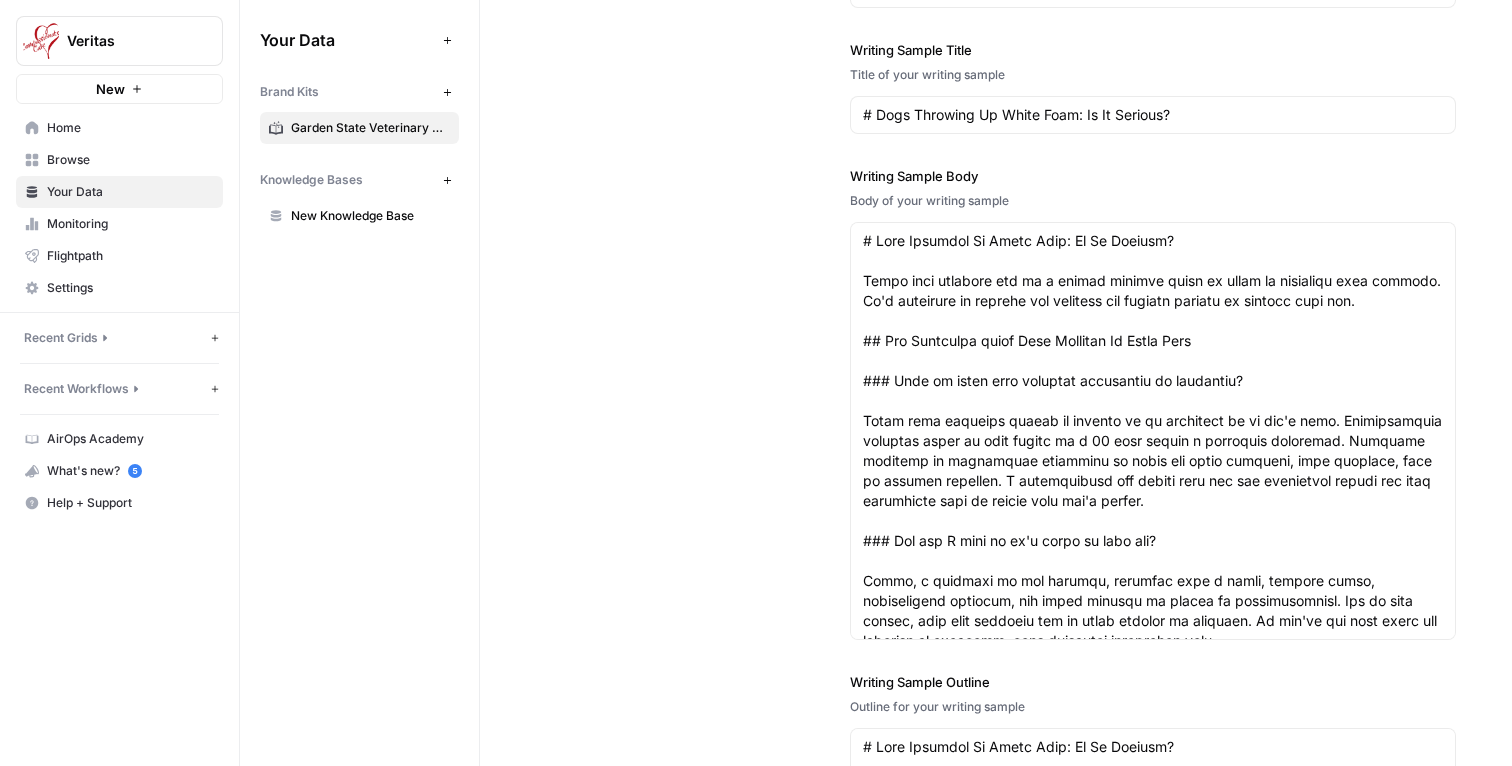 click on "Writing Sample Body" at bounding box center [1153, 176] 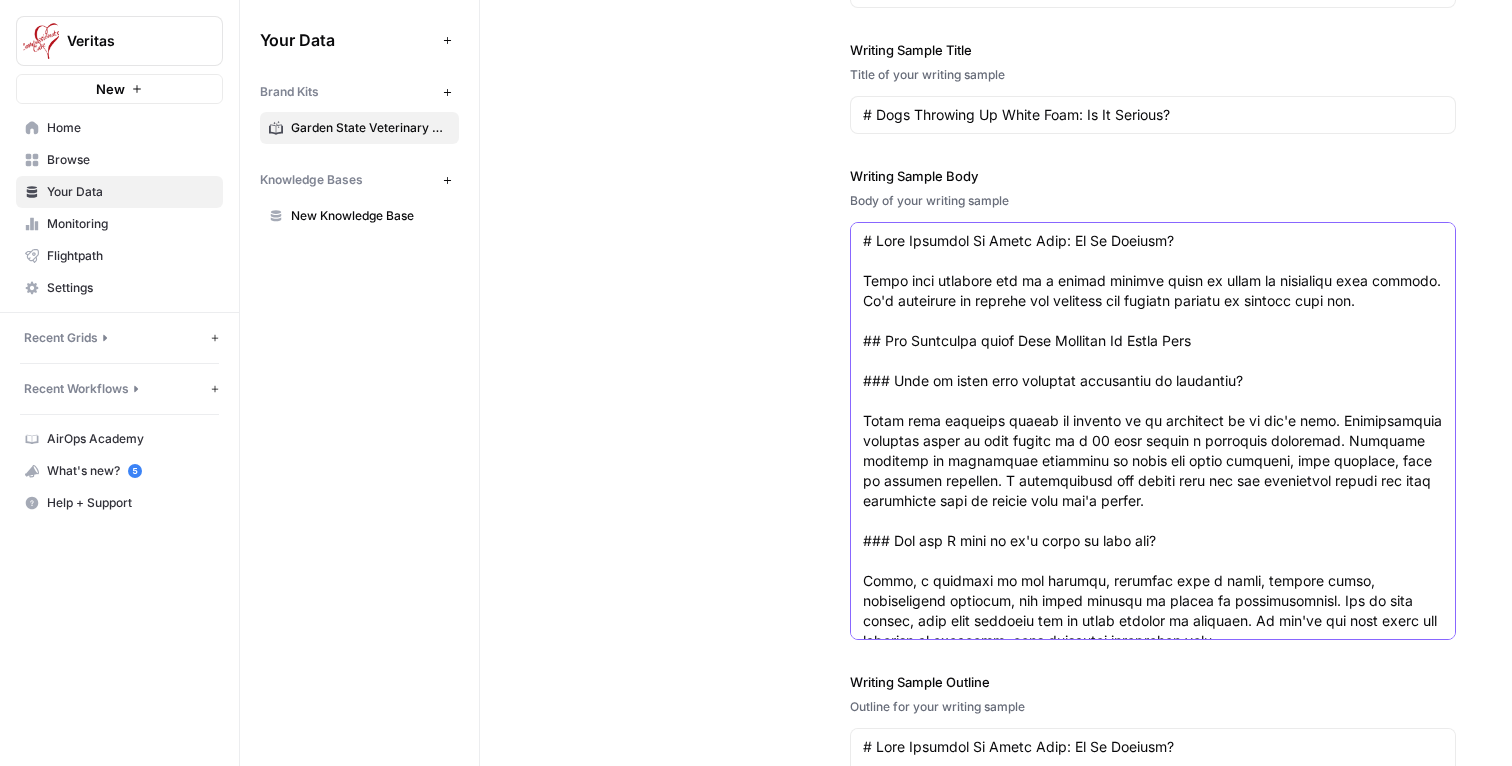click on "Writing Sample Body" at bounding box center (1153, 1881) 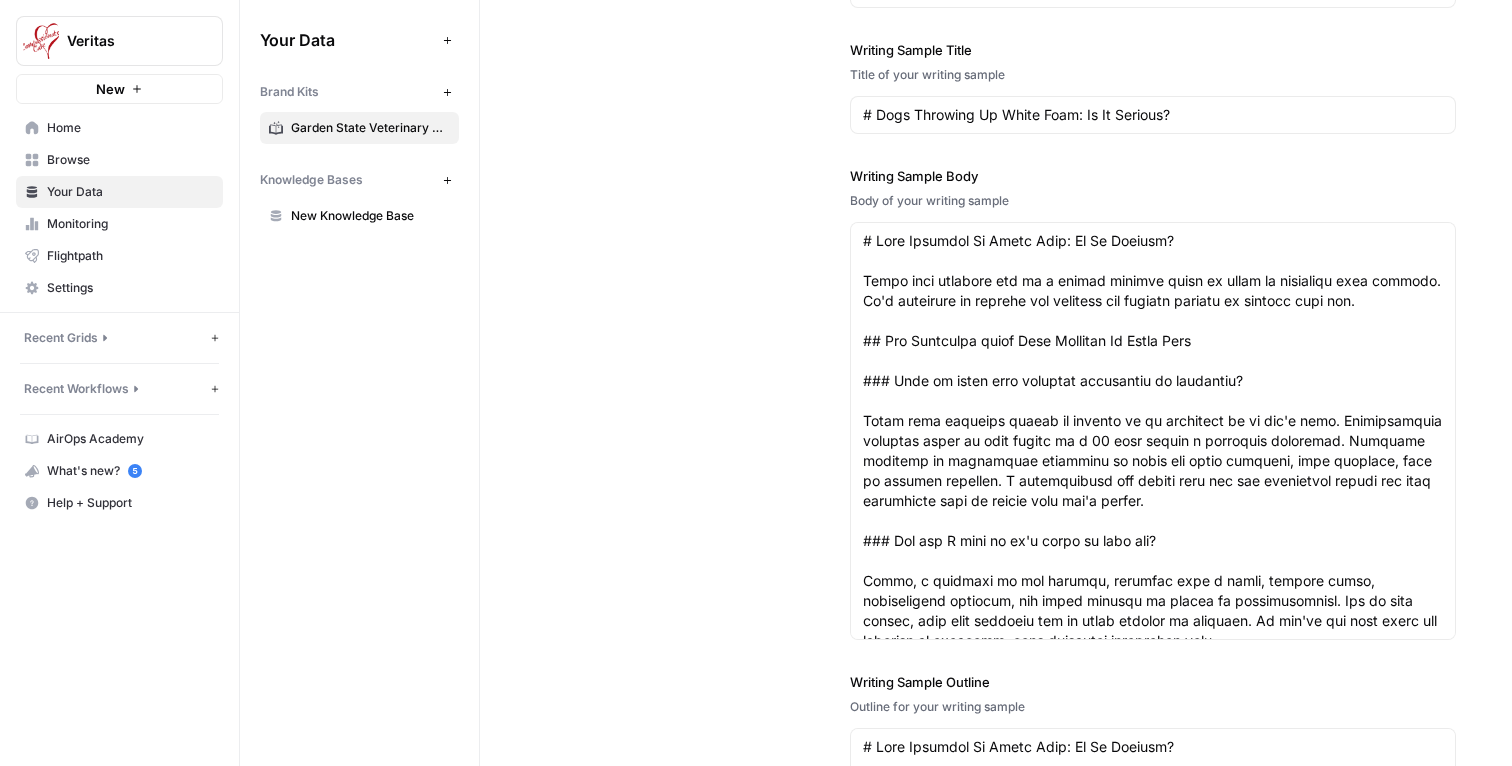 click on "Writing Sample Body" at bounding box center [1153, 176] 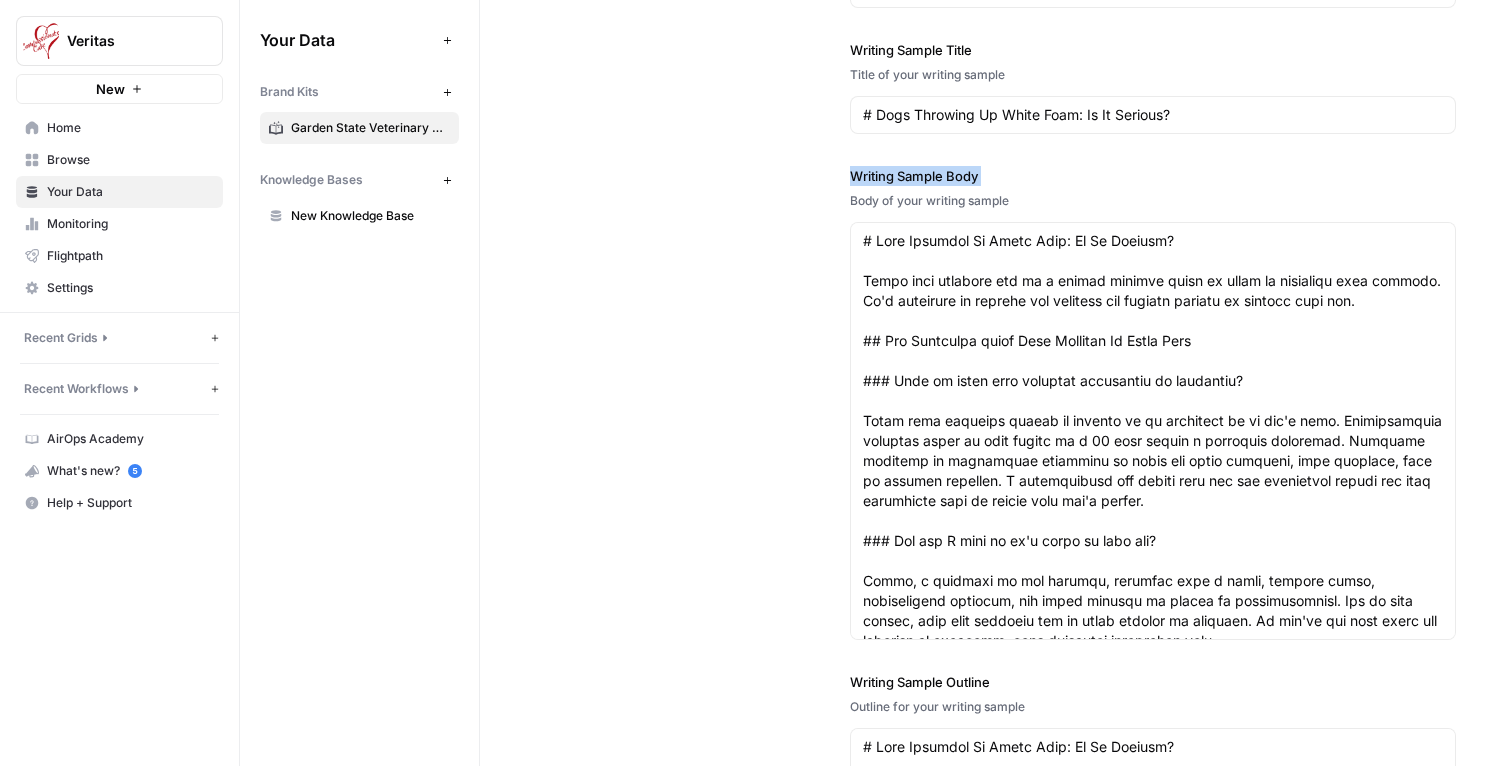 click on "Writing Sample Body" at bounding box center [1153, 176] 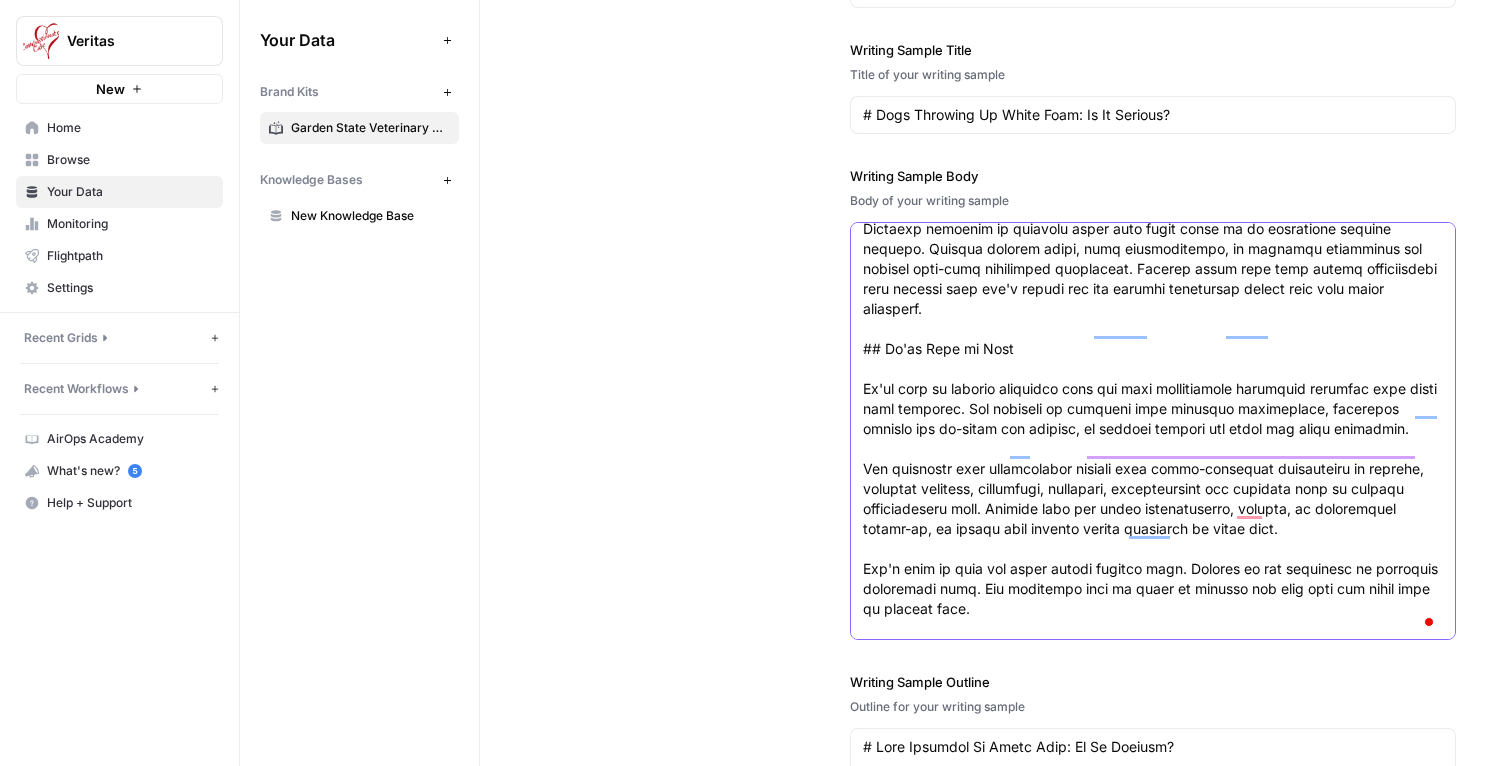 drag, startPoint x: 862, startPoint y: 241, endPoint x: 1376, endPoint y: 735, distance: 712.90393 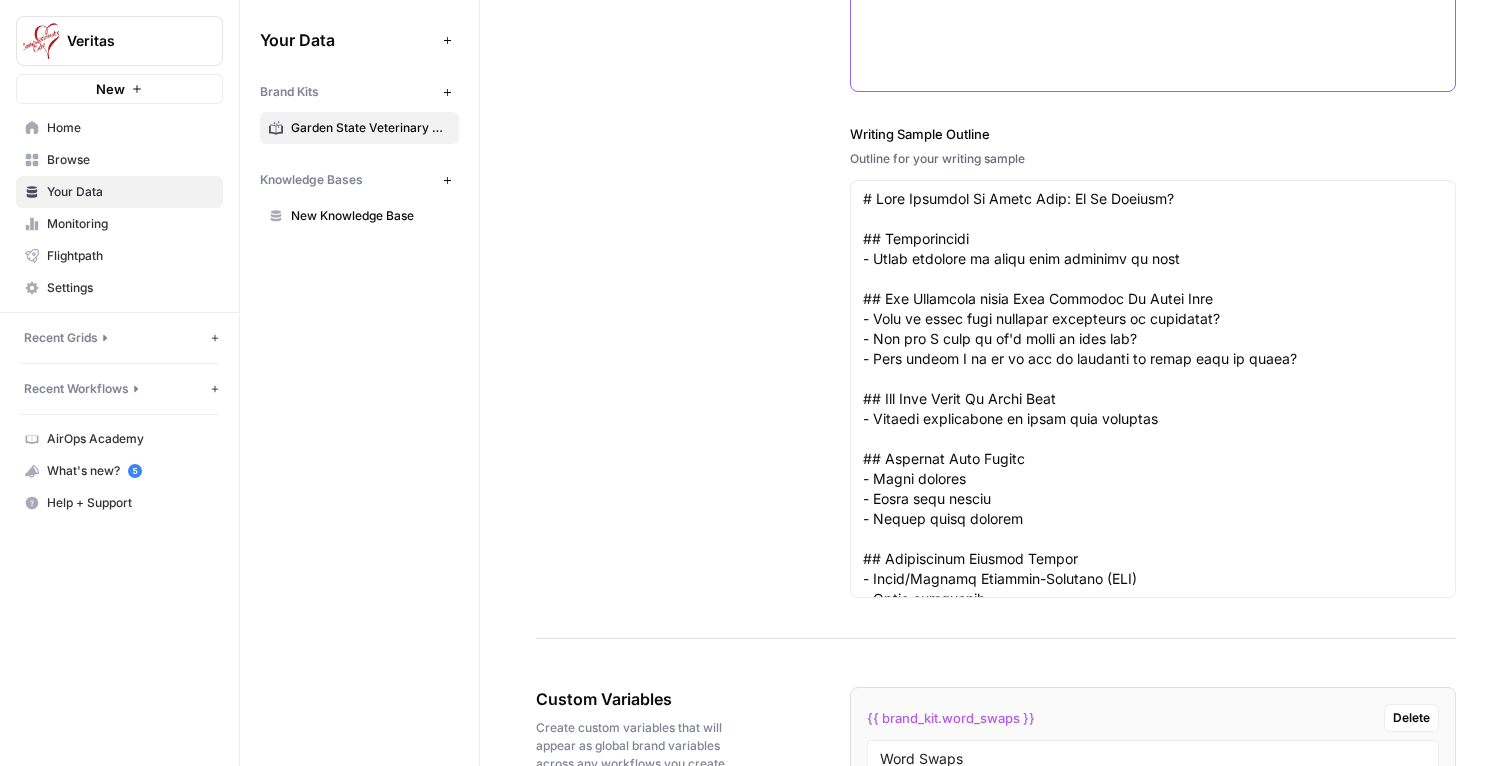 type on "# Dogs Throwing Up White Foam: Is It Serious?
White foam vomiting can be a simple stomach upset or point to something more serious. It's important to monitor all symptoms and respond quickly to protect your dog.
## Top Questions about Dogs Throwing Up White Foam
### When is white foam vomiting considered an emergency?
White foam vomiting should be treated as an emergency if it won't stop. Veterinarians consider three or more vomits in a 24 hour period a potential emergency. Repeated vomiting is especially worrisome if there are other symptoms, like lethargy, pain or stomach bloating. A veterinarian can assess your dog for underlying causes and give supportive care to ensure your dog's safety.
### How can I tell if it's bloat or just gas?
Bloat, a twisting of the stomach, presents with a tight, swollen belly, unproductive retching, and rapid decline in energy or responsiveness. Gas is less severe, with mild bloating and no major changes in behavior. If you're not sure about the severity of symptoms, s..." 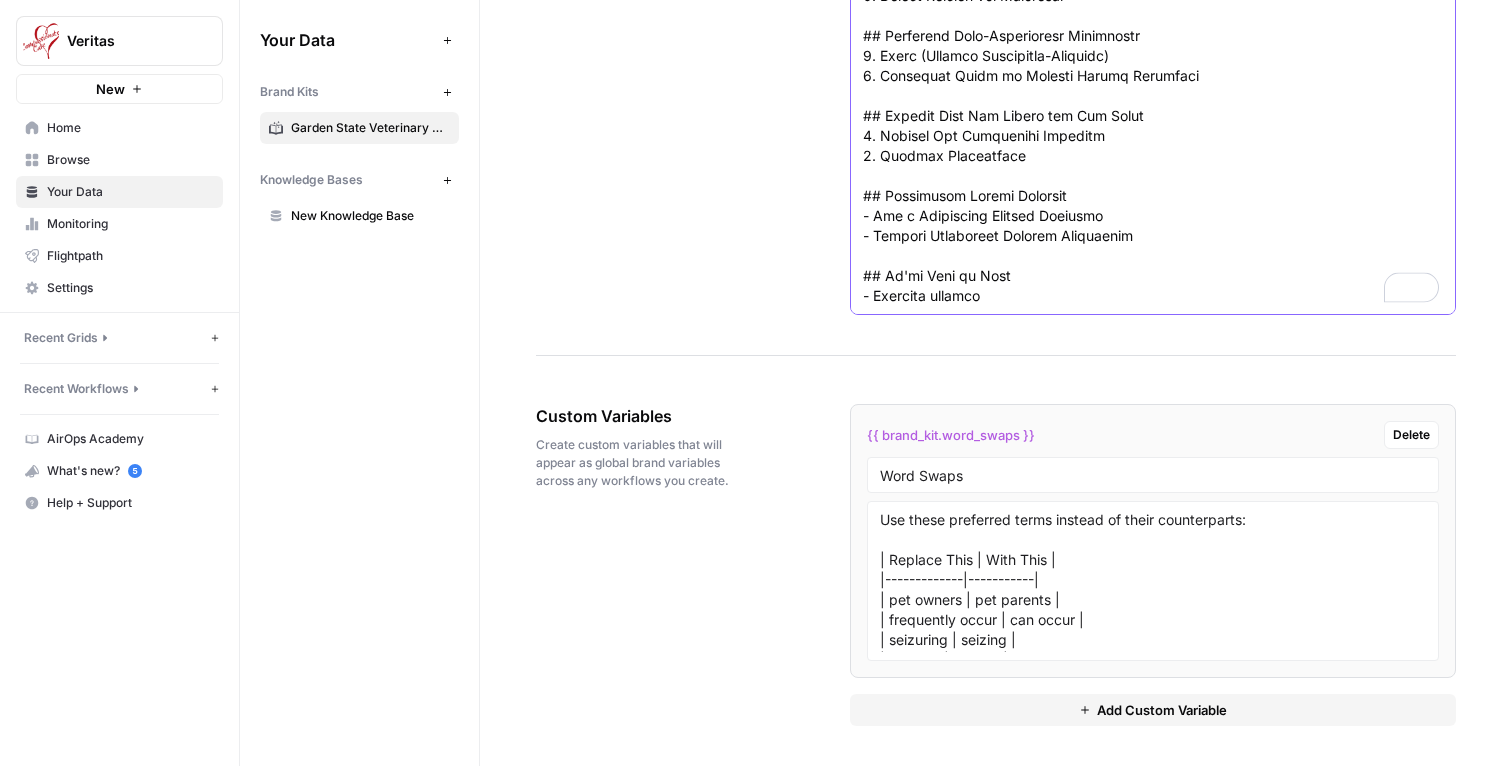 drag, startPoint x: 864, startPoint y: 362, endPoint x: 1314, endPoint y: 1065, distance: 834.691 